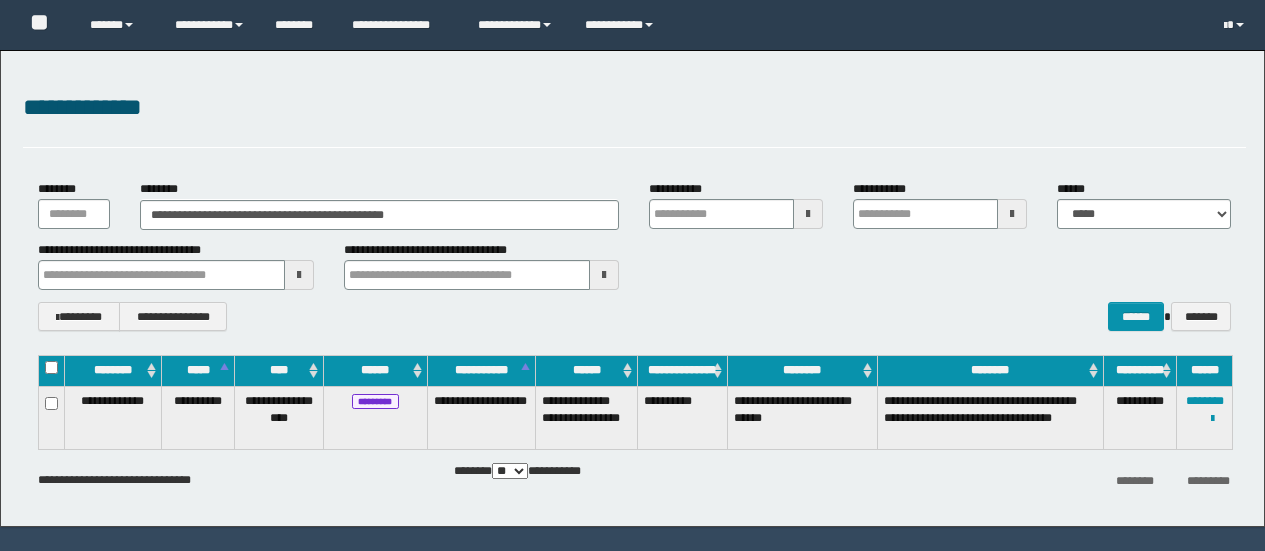 scroll, scrollTop: 0, scrollLeft: 0, axis: both 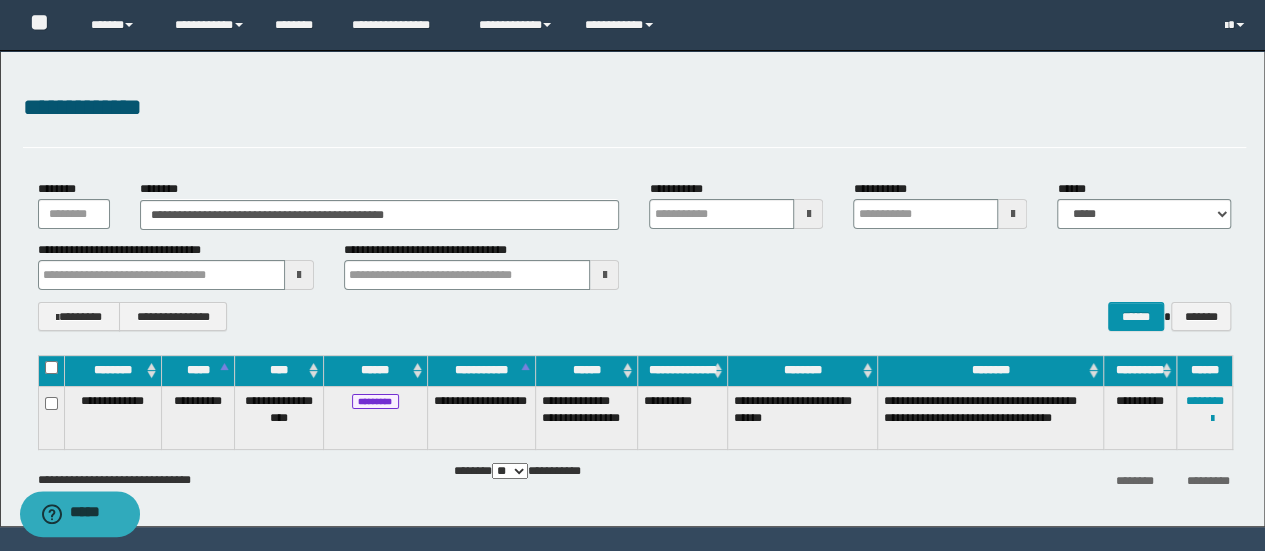 click on "**********" at bounding box center (632, 288) 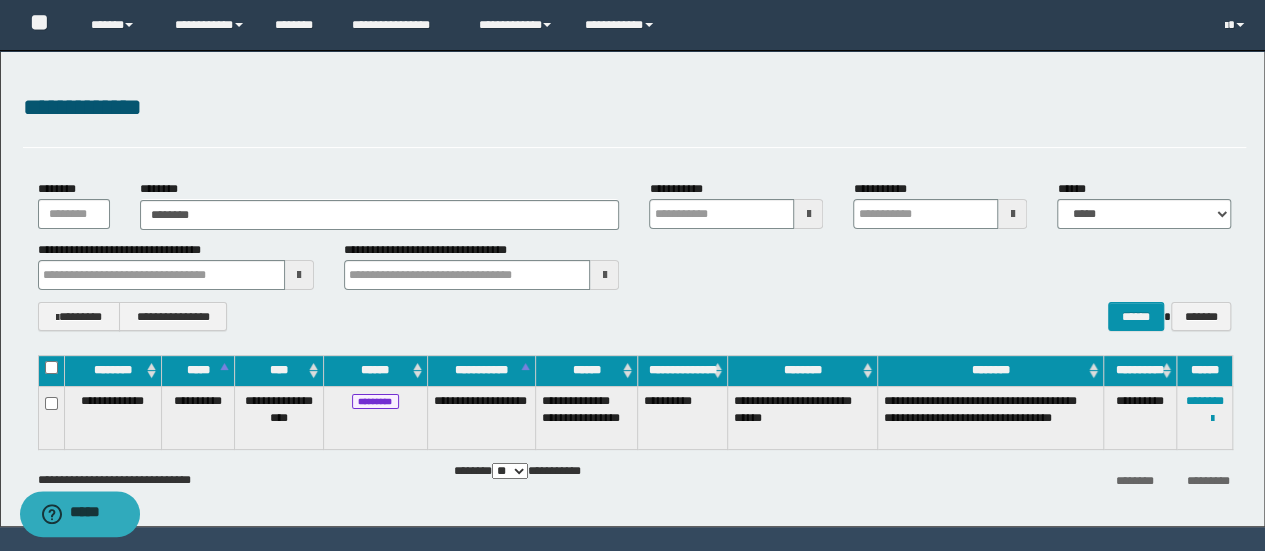 type on "********" 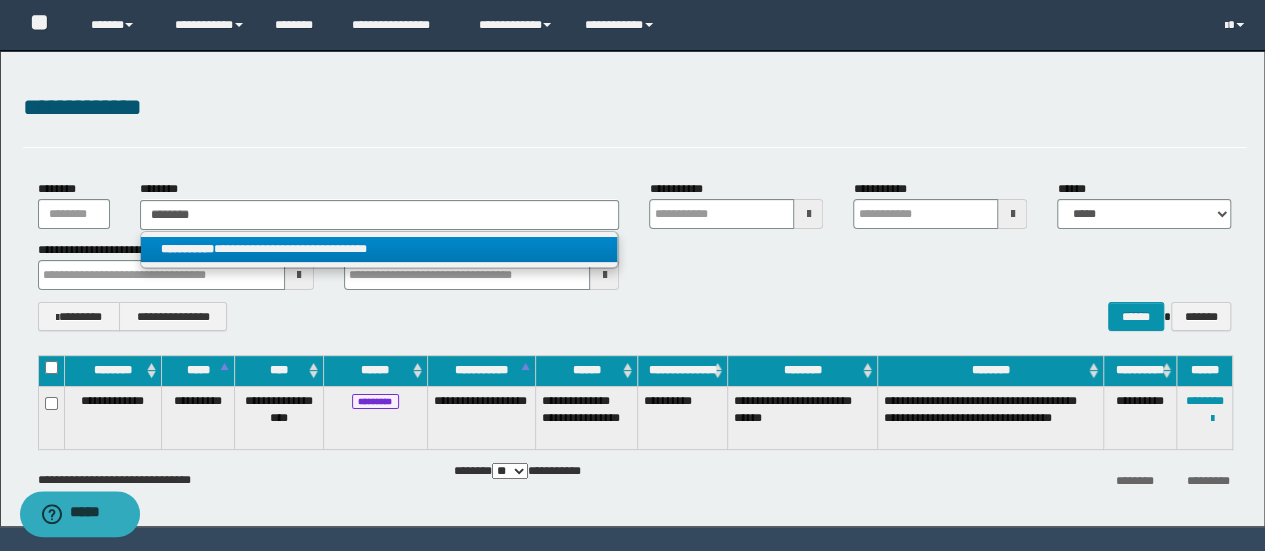 type on "********" 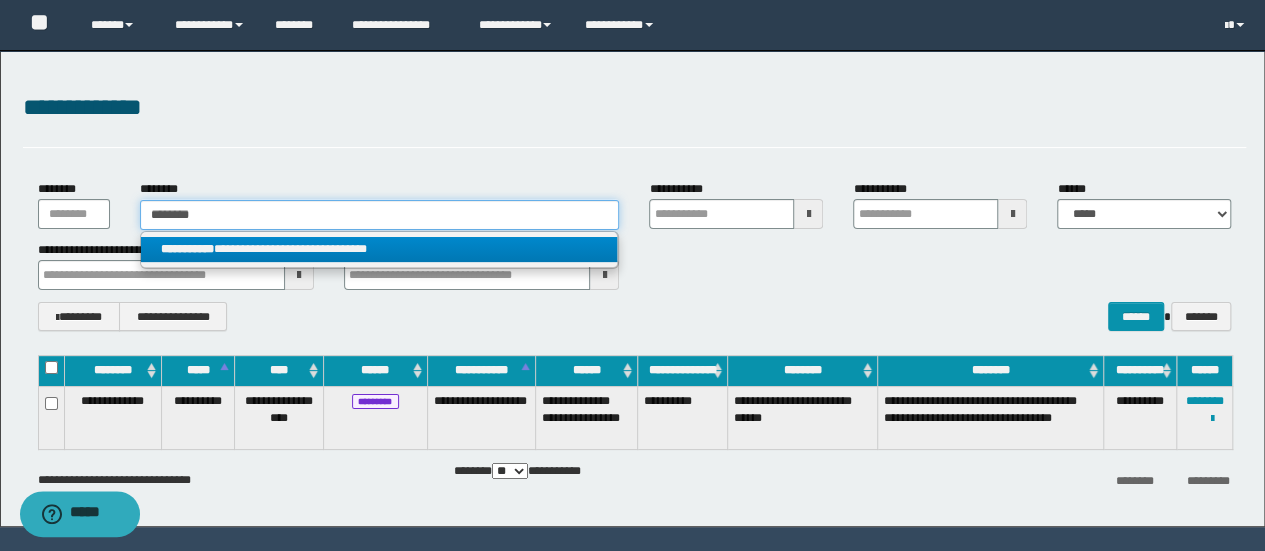 type 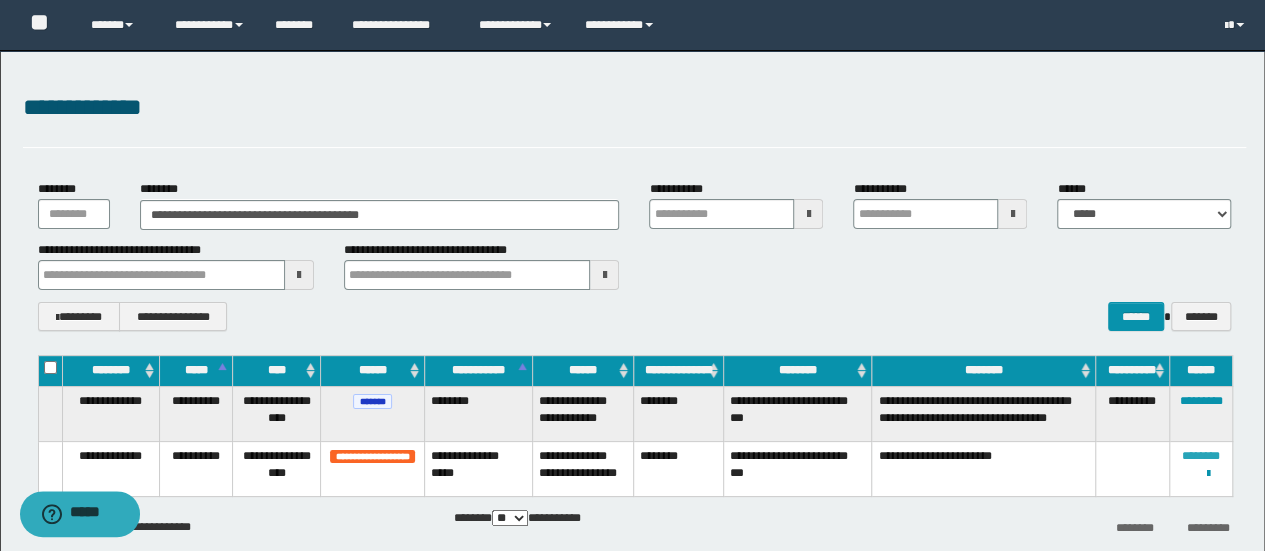 click on "********" at bounding box center (1201, 456) 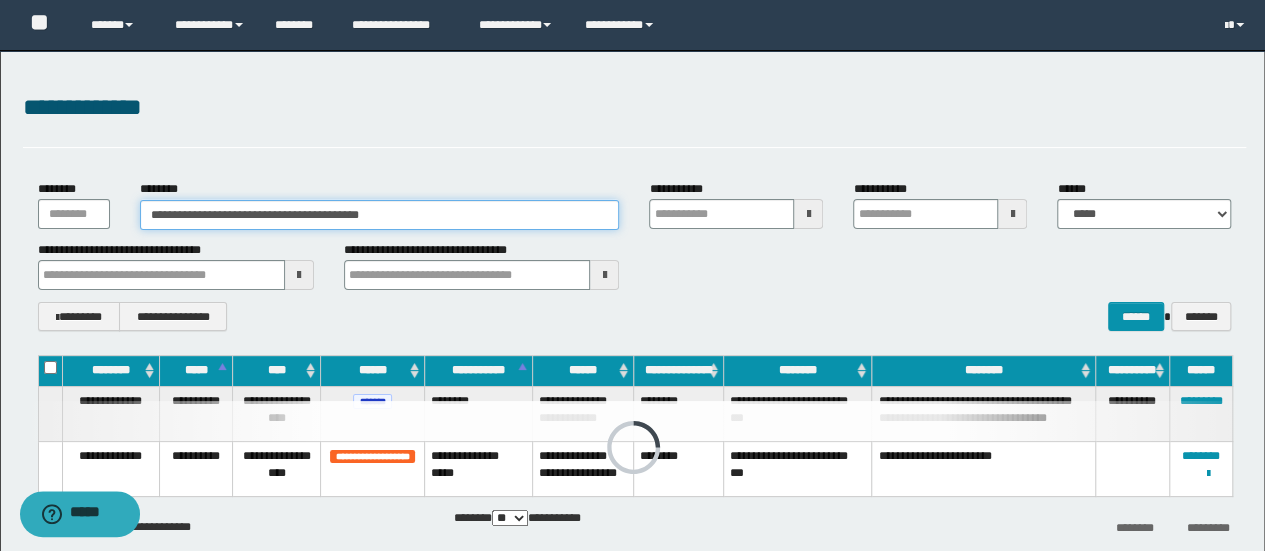 drag, startPoint x: 472, startPoint y: 215, endPoint x: 0, endPoint y: 213, distance: 472.00424 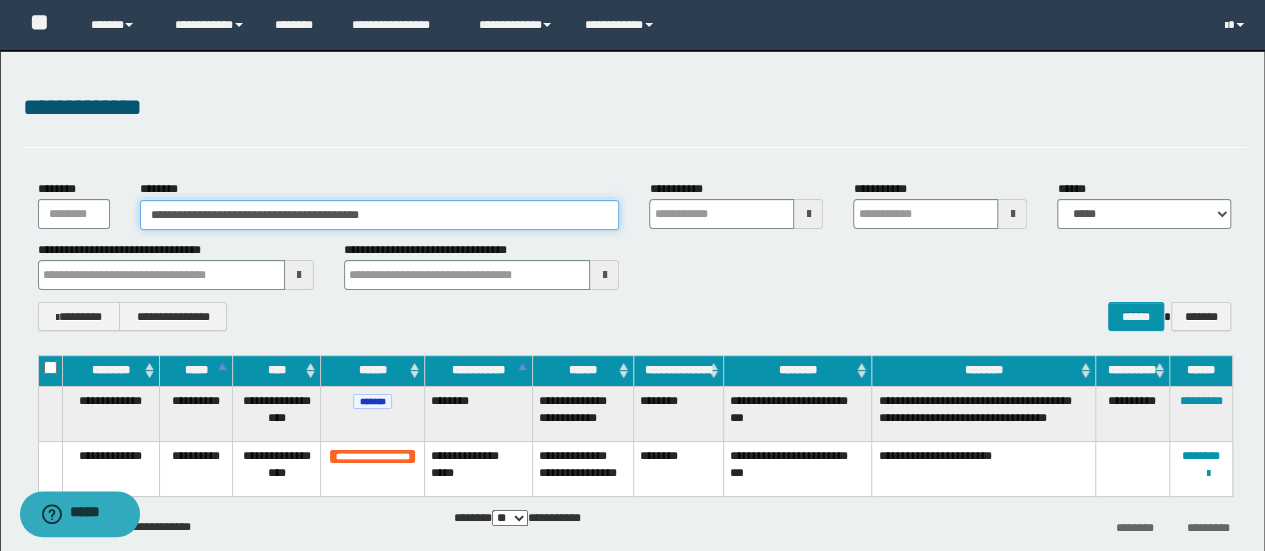 paste 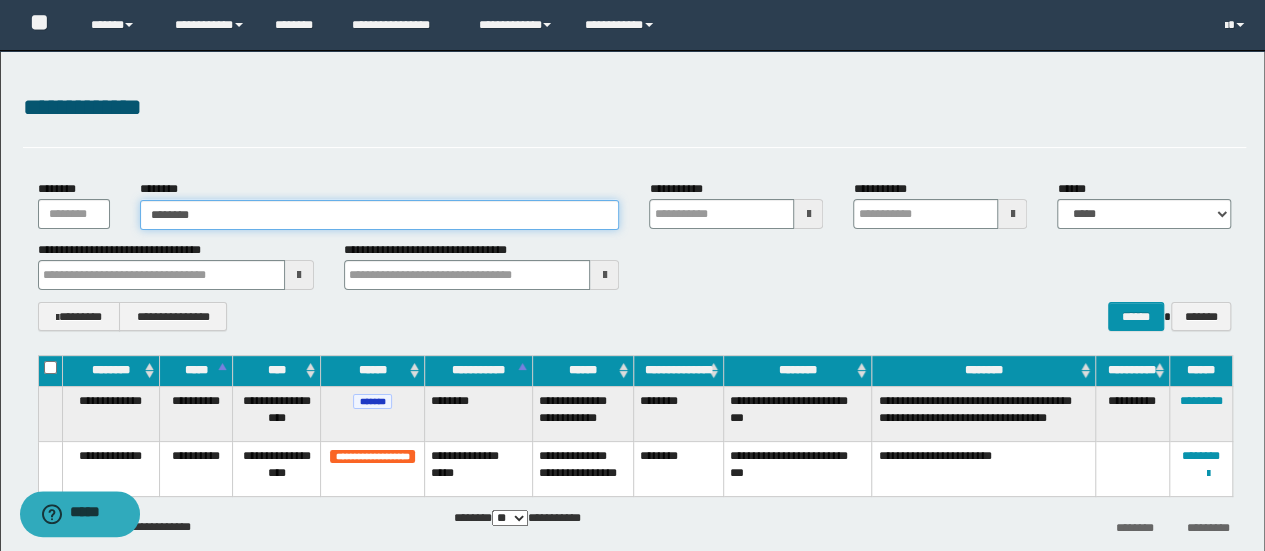 type on "********" 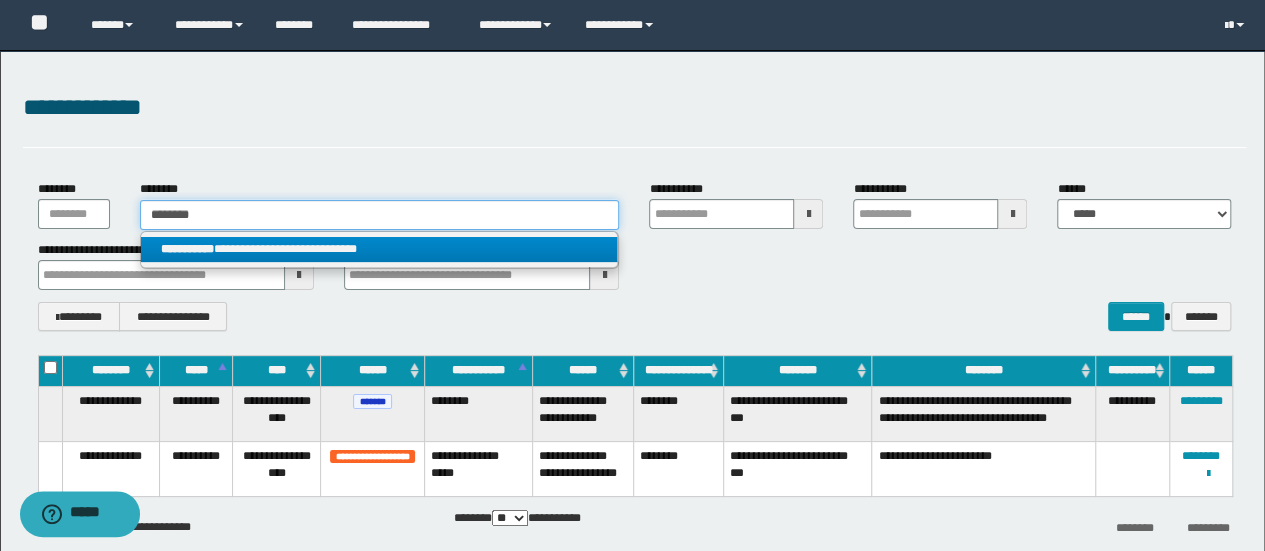 type on "********" 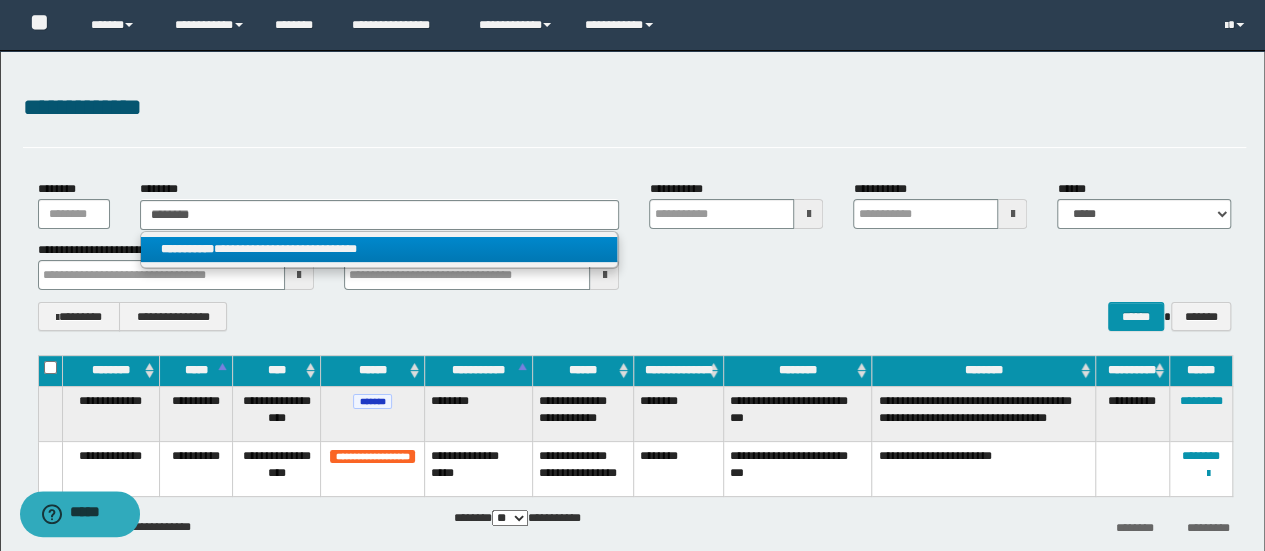 click on "**********" at bounding box center [379, 249] 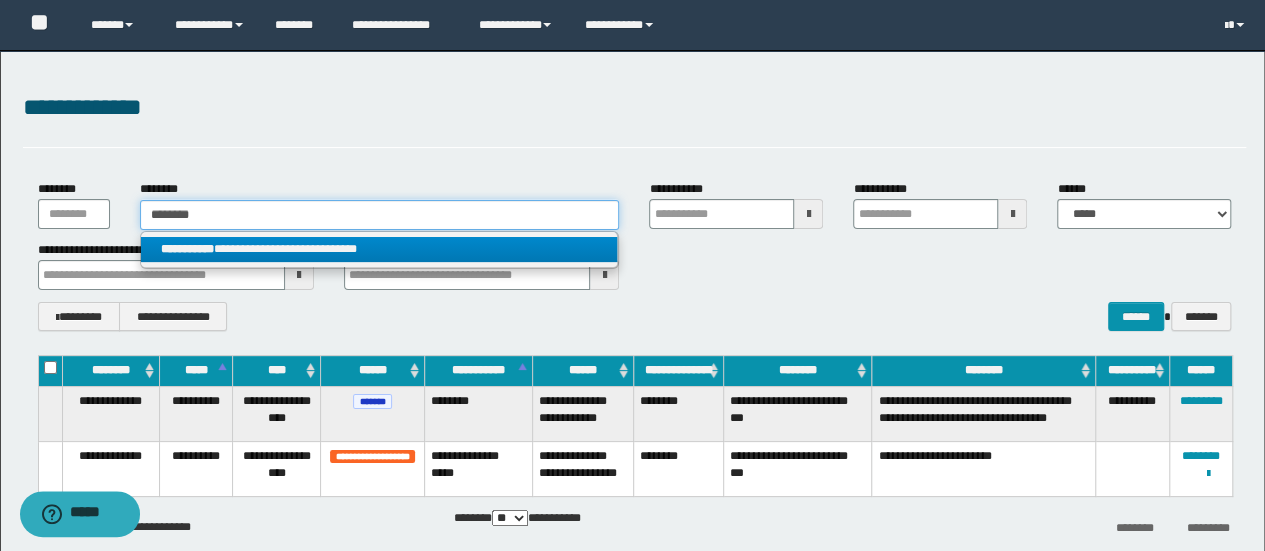 type 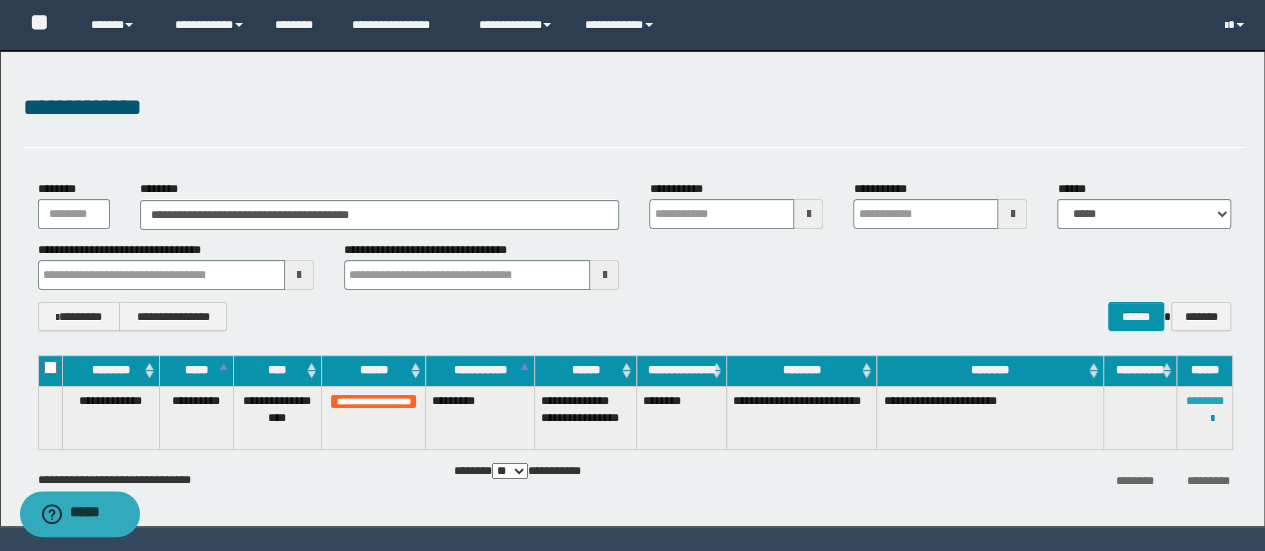 click on "********" at bounding box center (1205, 401) 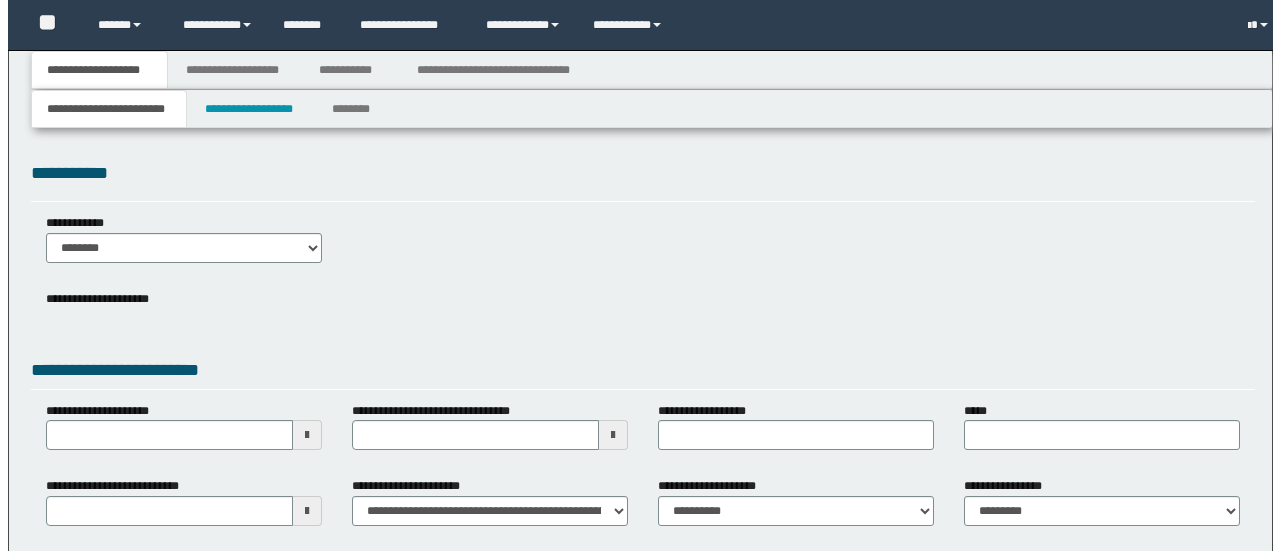 scroll, scrollTop: 0, scrollLeft: 0, axis: both 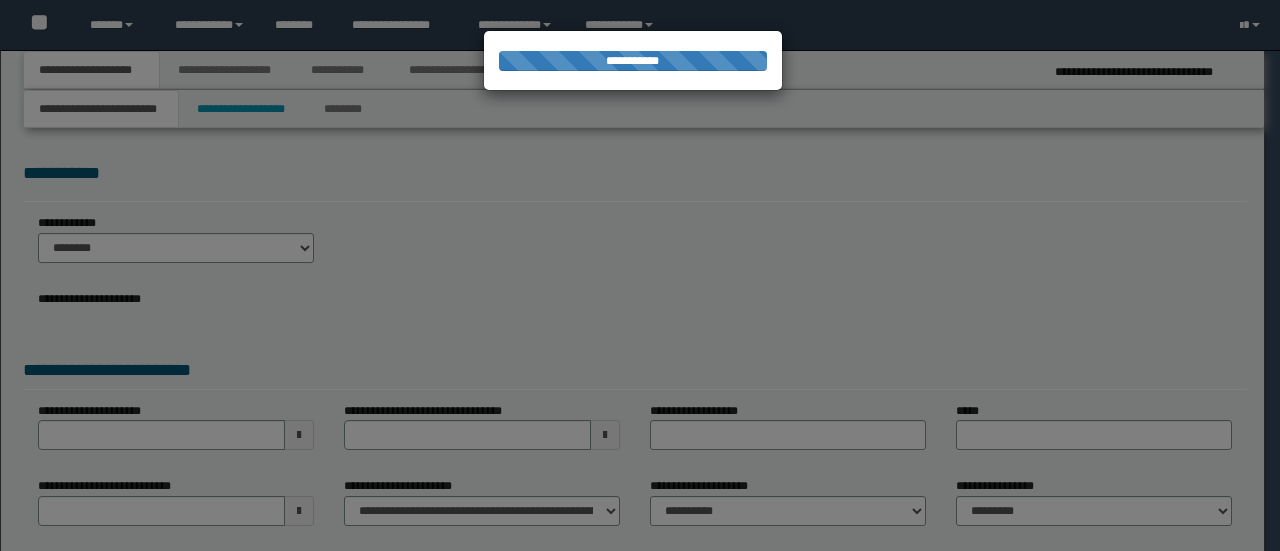 select on "*" 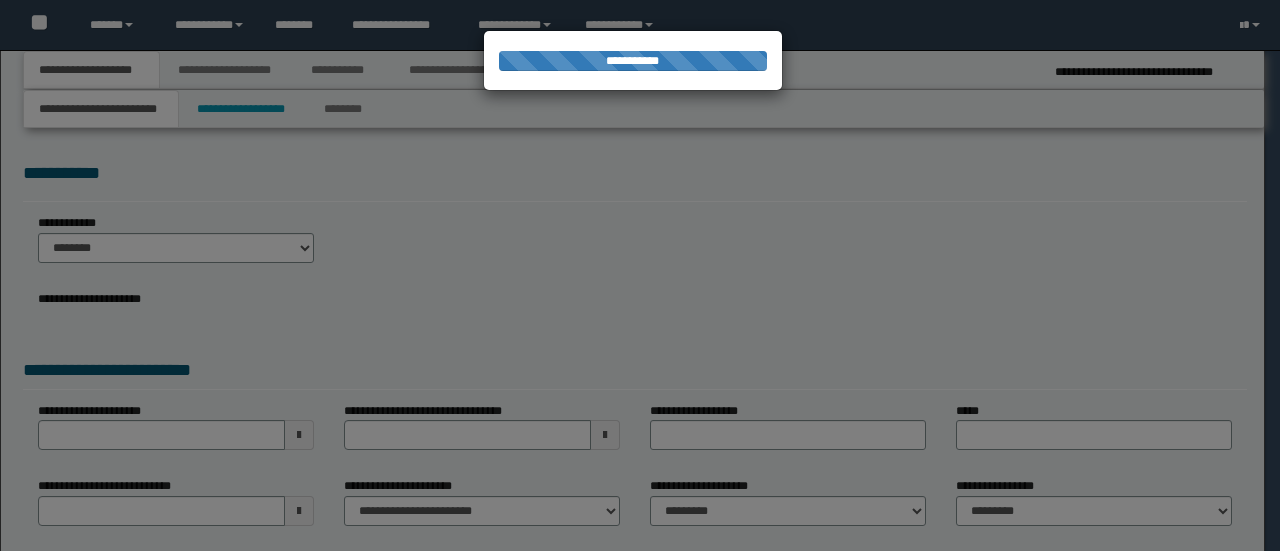 scroll, scrollTop: 0, scrollLeft: 0, axis: both 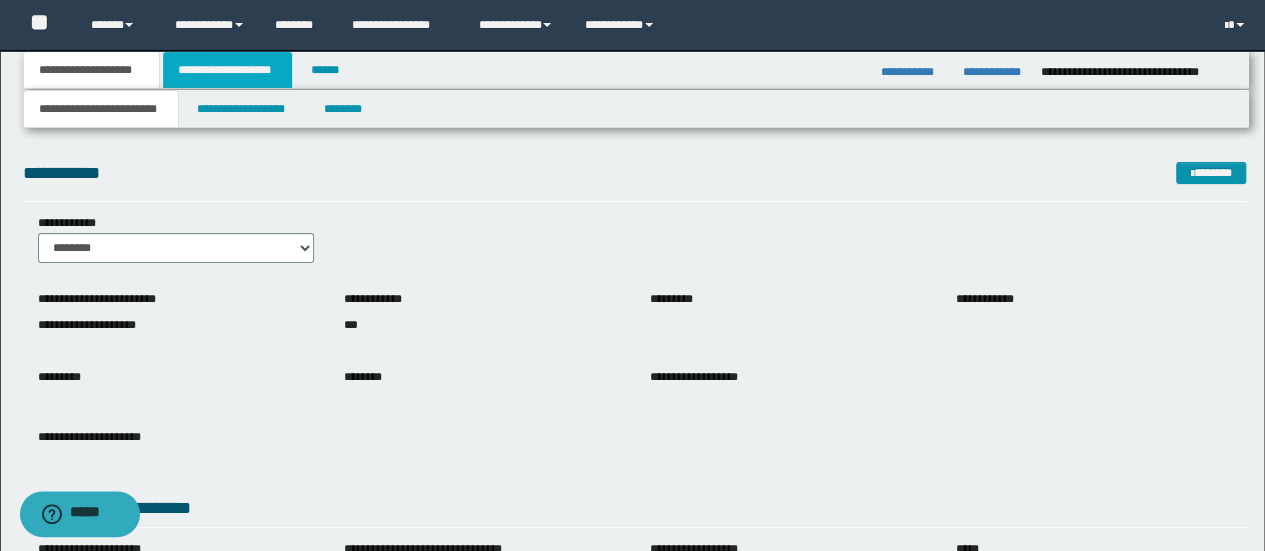 click on "**********" at bounding box center [227, 70] 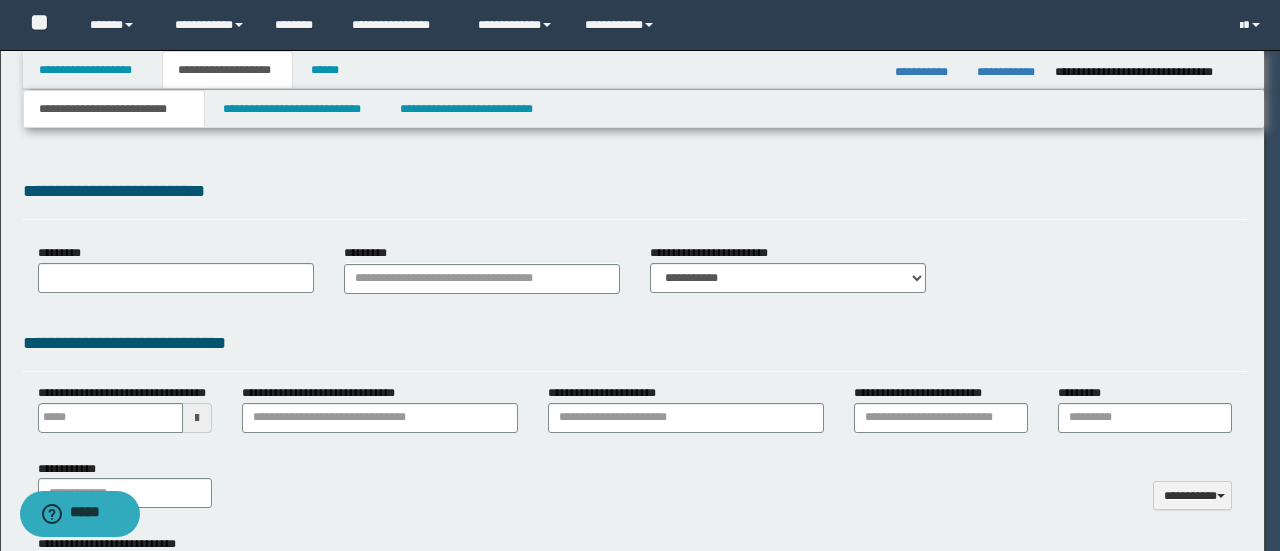 scroll, scrollTop: 0, scrollLeft: 0, axis: both 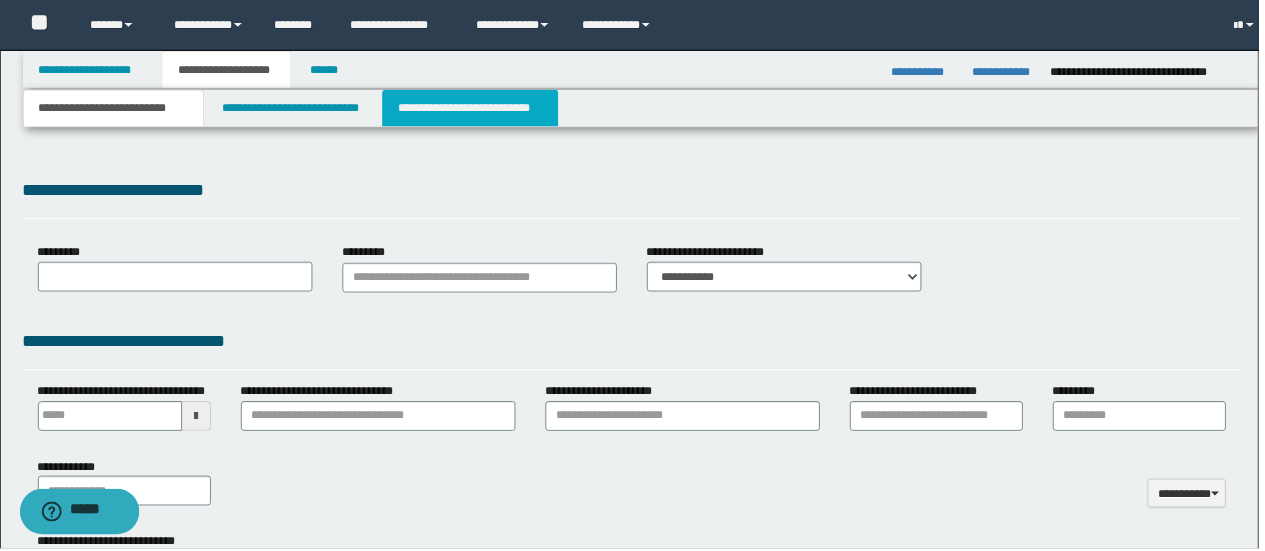 click on "**********" at bounding box center [472, 109] 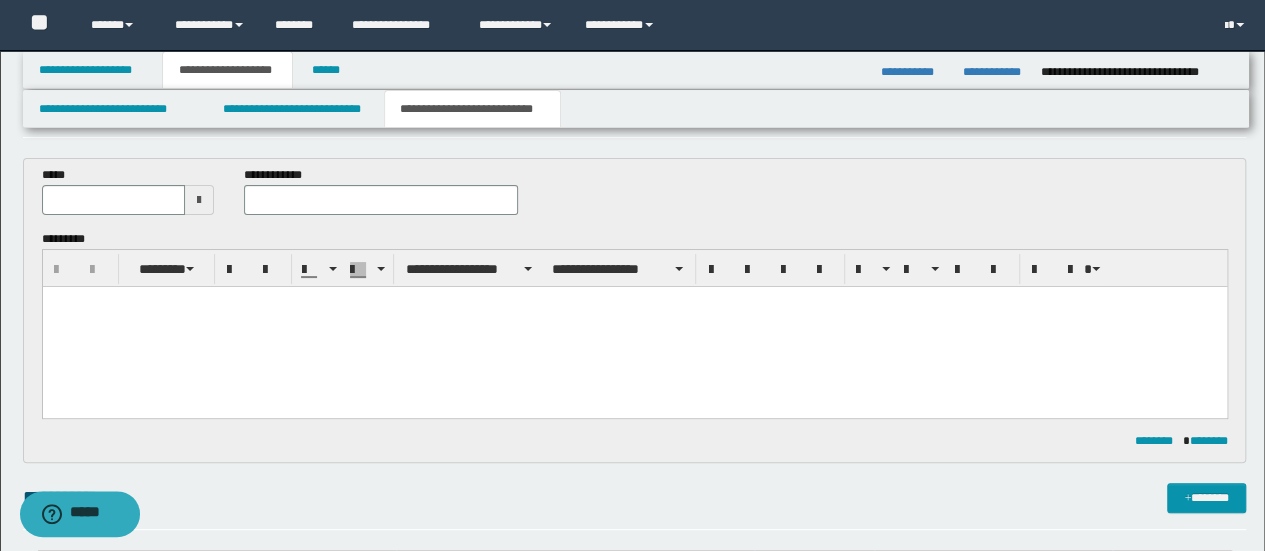 scroll, scrollTop: 100, scrollLeft: 0, axis: vertical 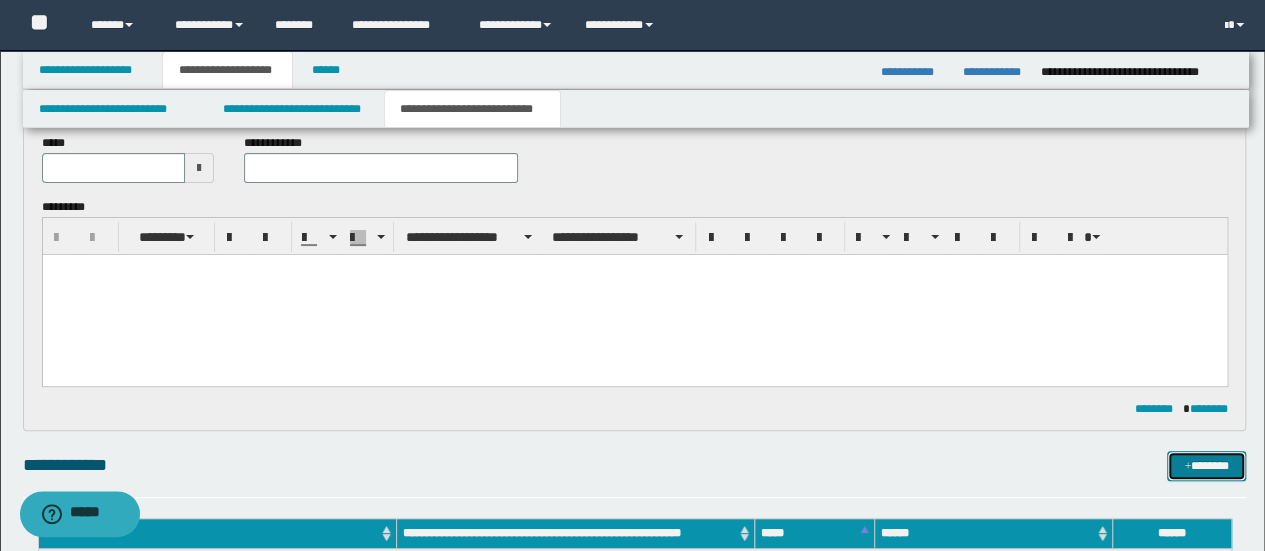 click on "*******" at bounding box center (1206, 465) 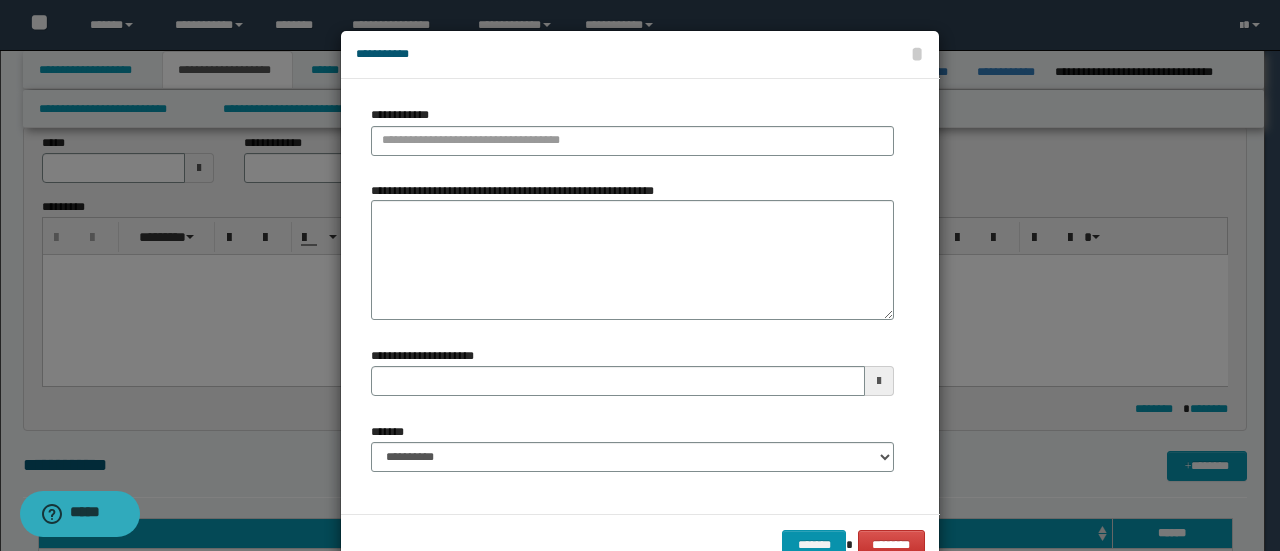 click on "**********" at bounding box center (632, 138) 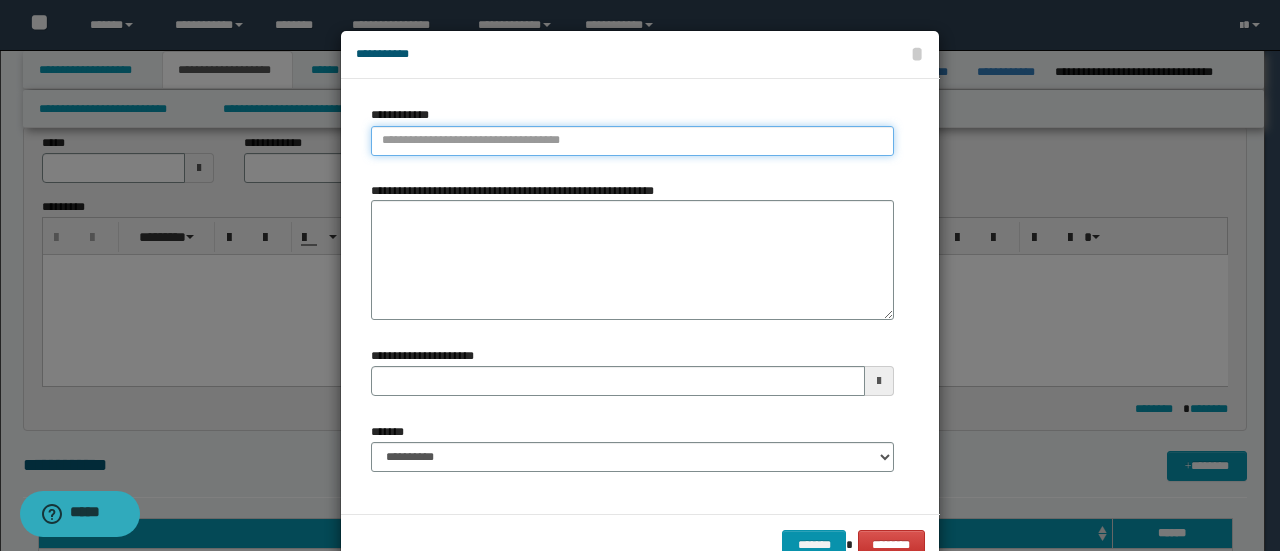 click on "**********" at bounding box center (632, 141) 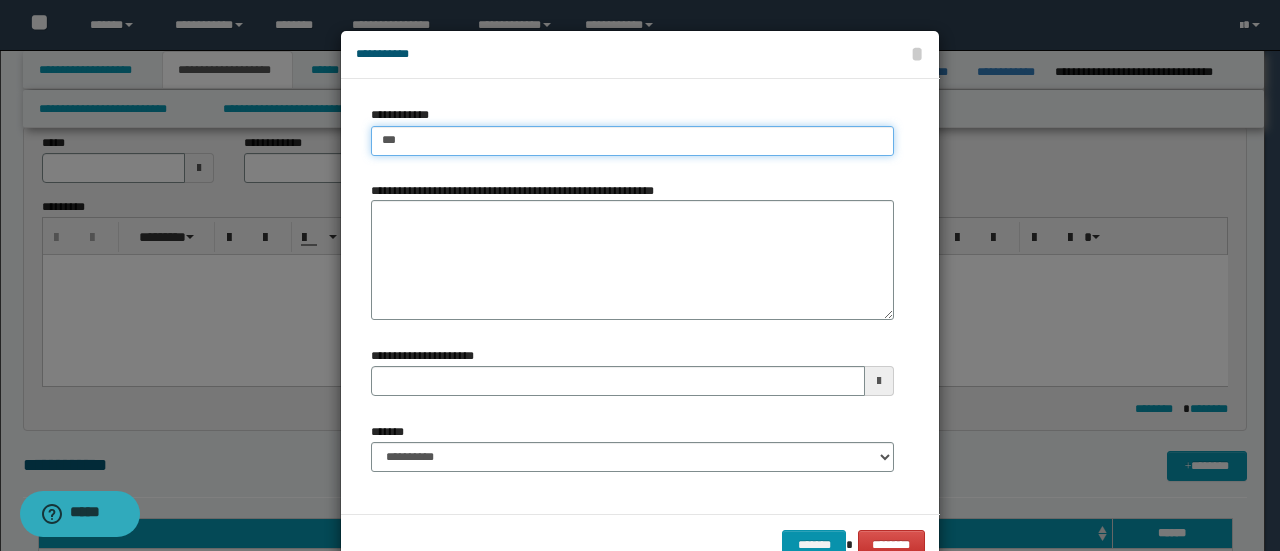 type on "****" 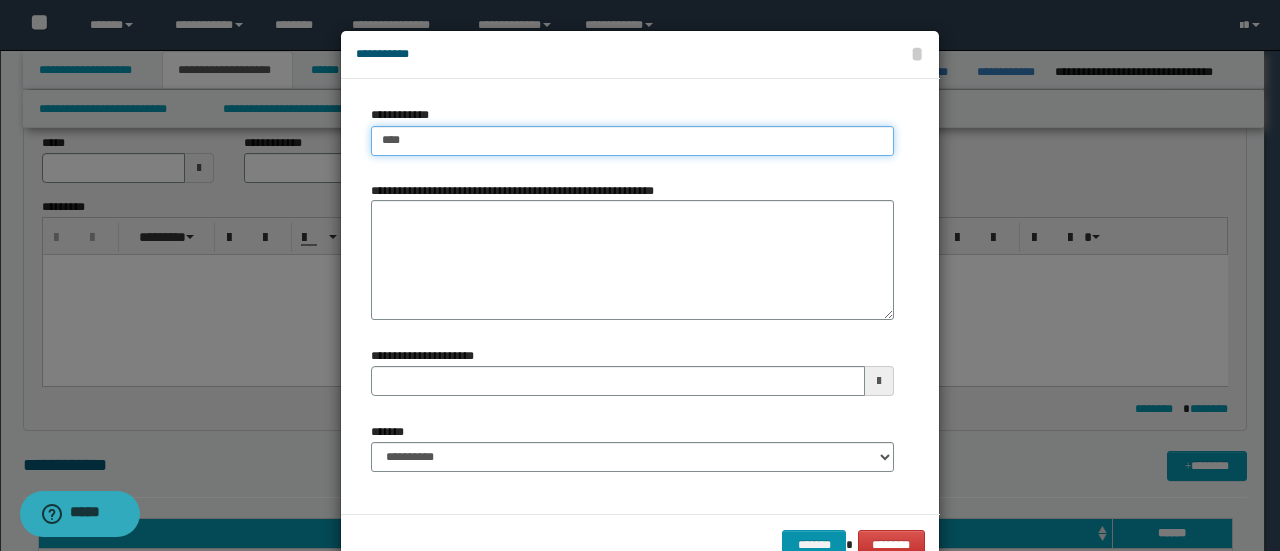type on "****" 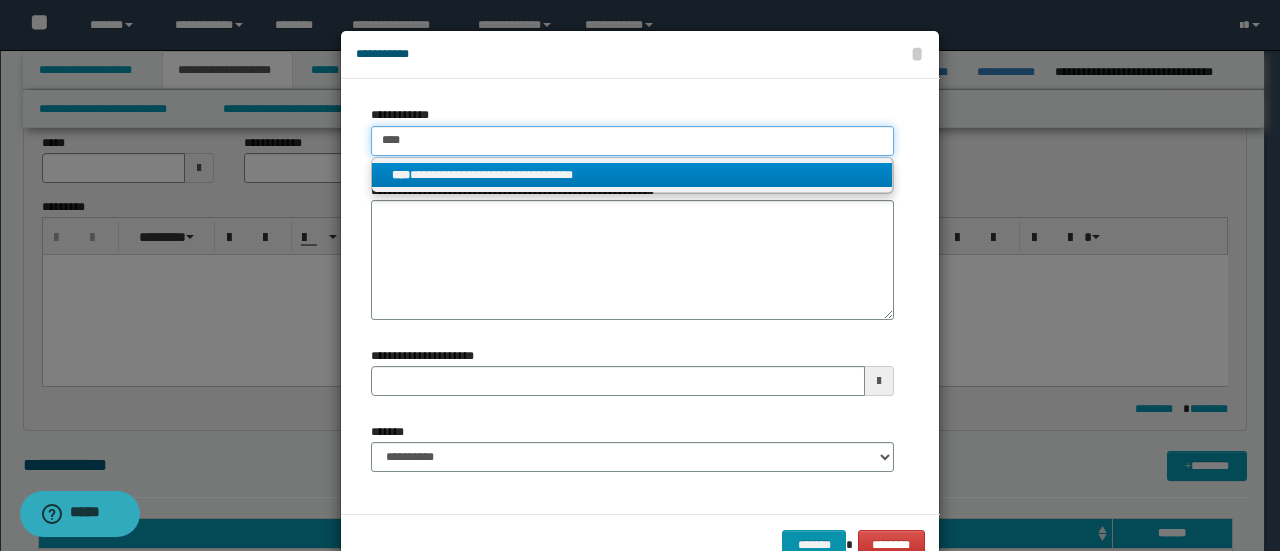 type on "****" 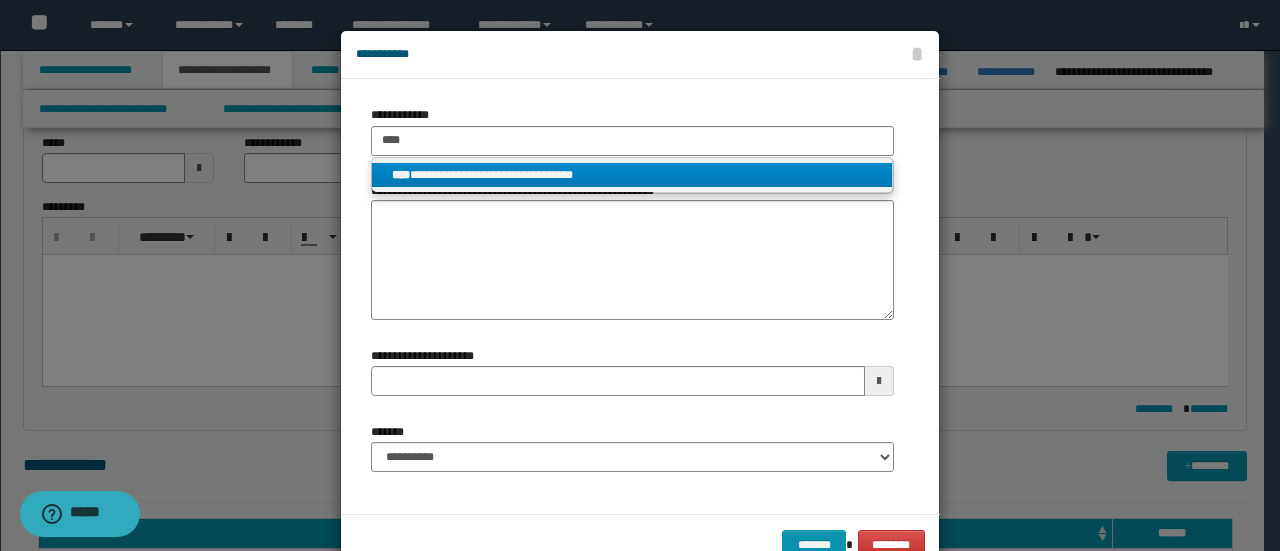 click on "**********" at bounding box center [632, 175] 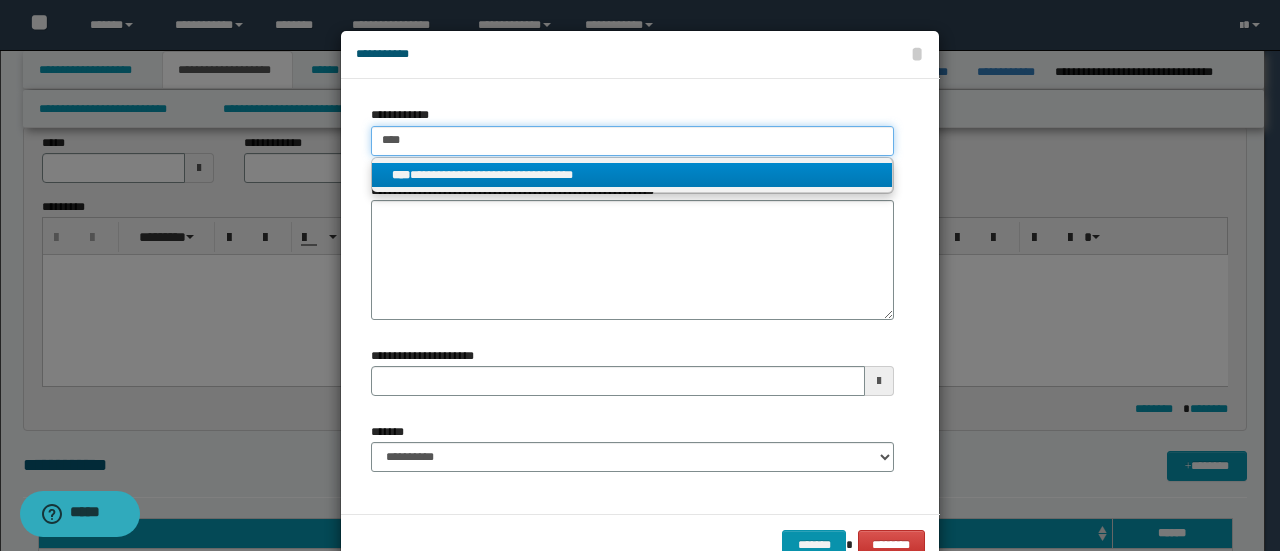 type 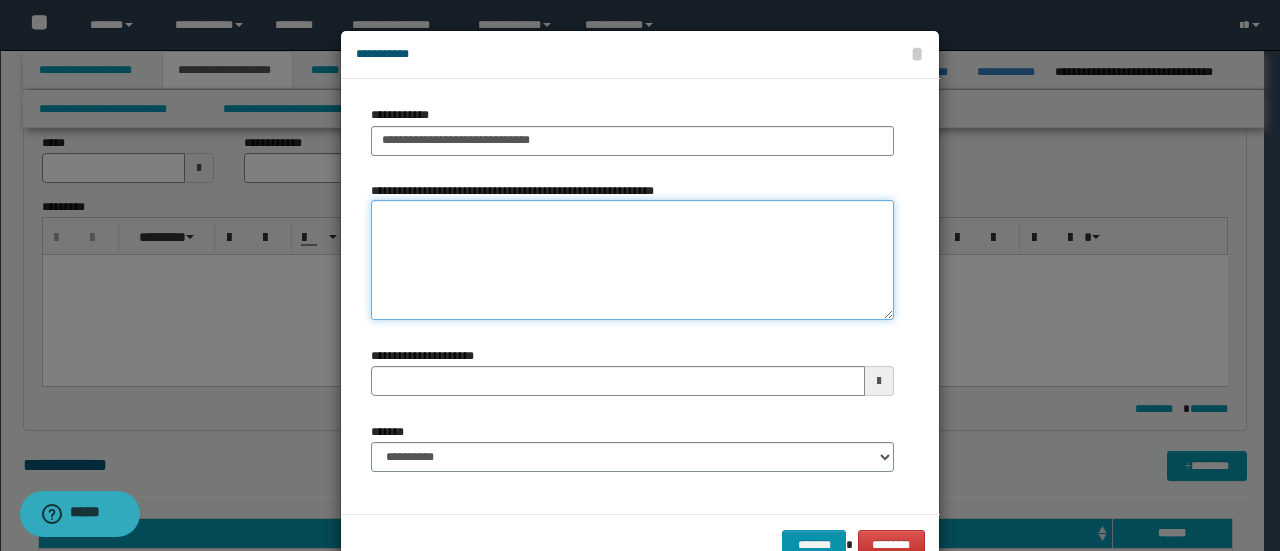 click on "**********" at bounding box center (632, 260) 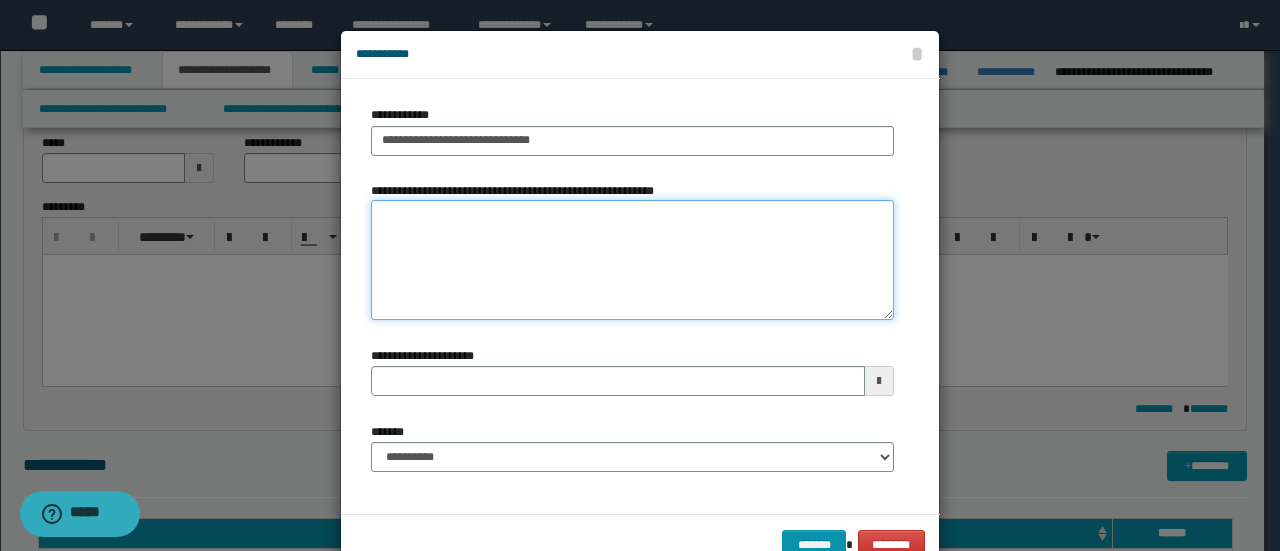 paste on "**********" 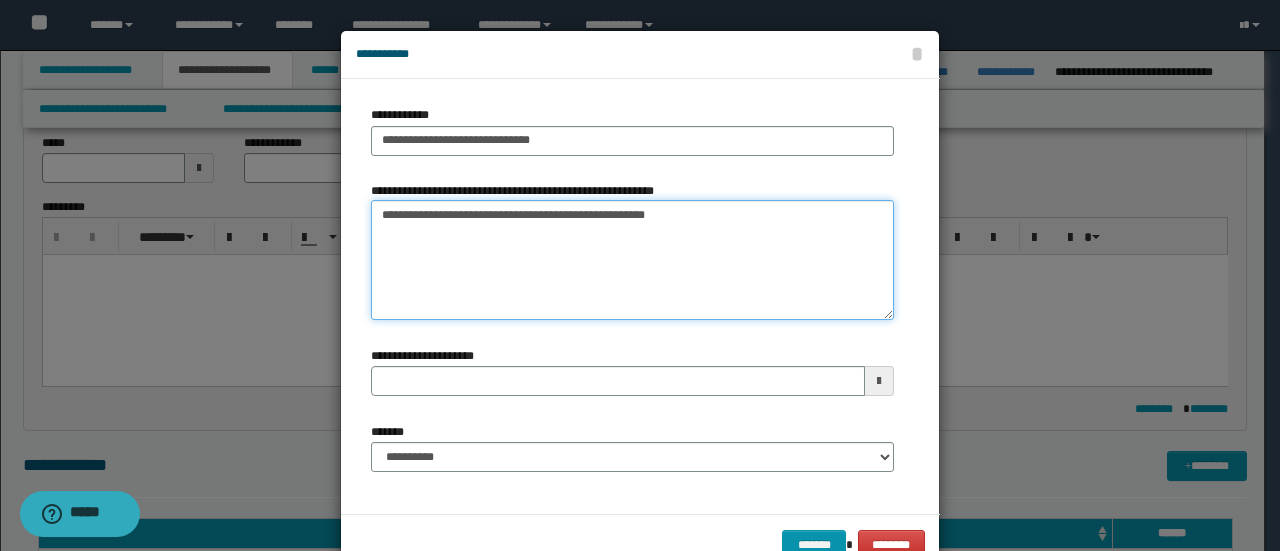 type 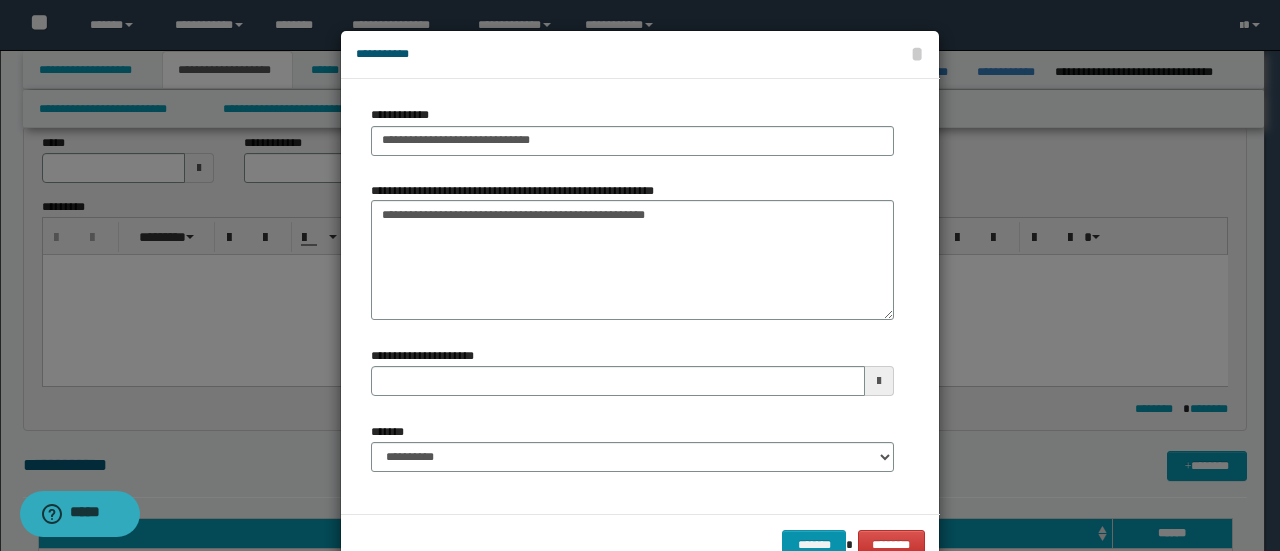 click on "**********" at bounding box center [632, 455] 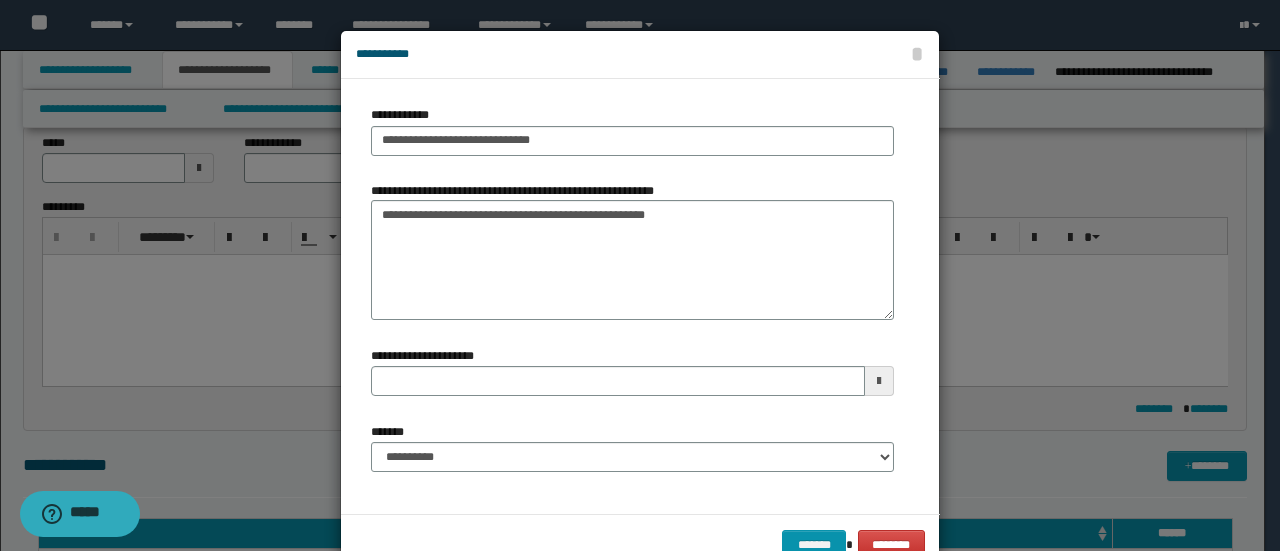 click on "**********" at bounding box center (632, 447) 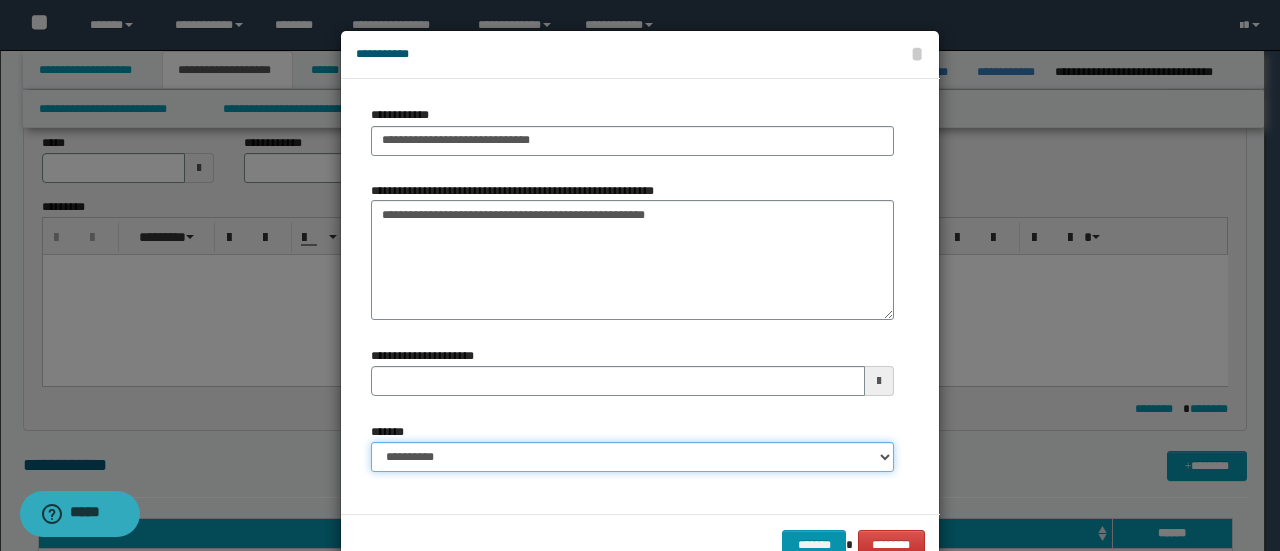click on "**********" at bounding box center [632, 457] 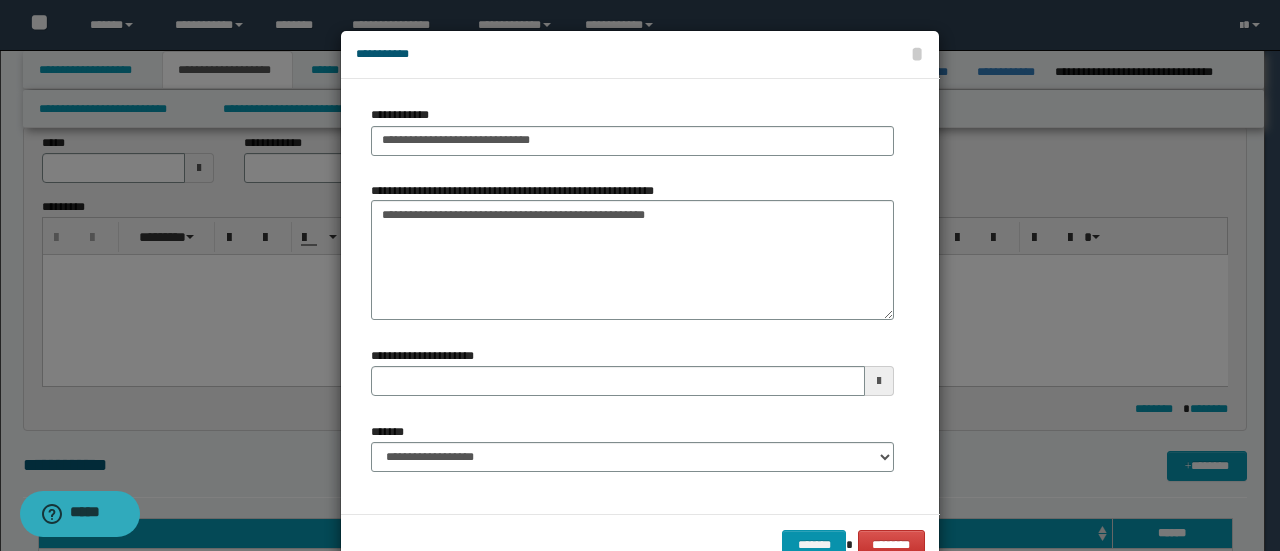 click on "*******
********" at bounding box center [640, 544] 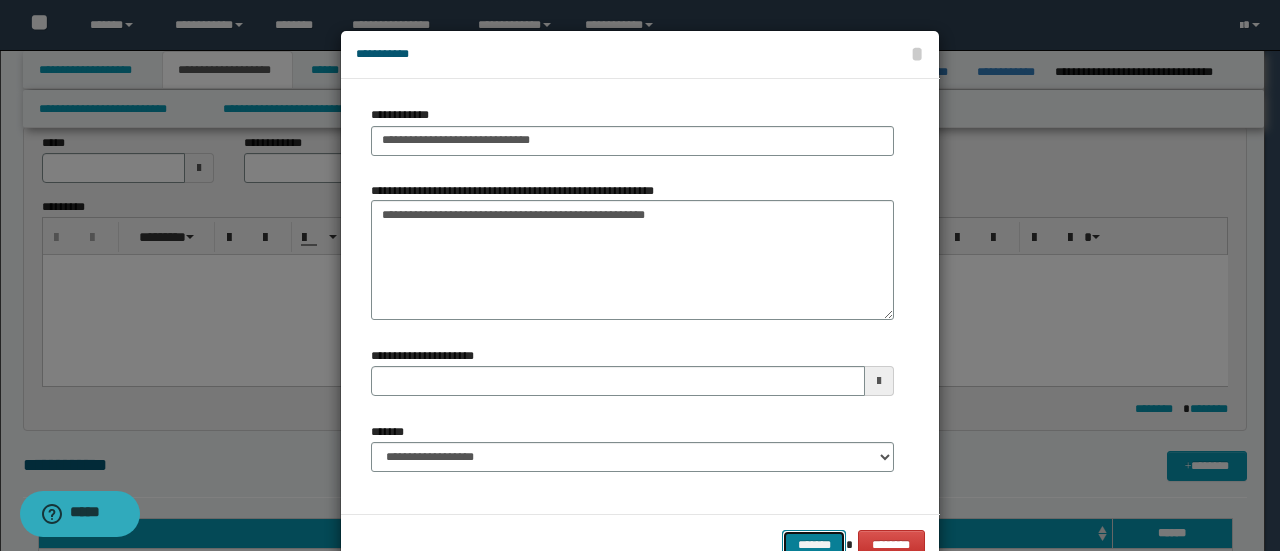click on "*******" at bounding box center (814, 544) 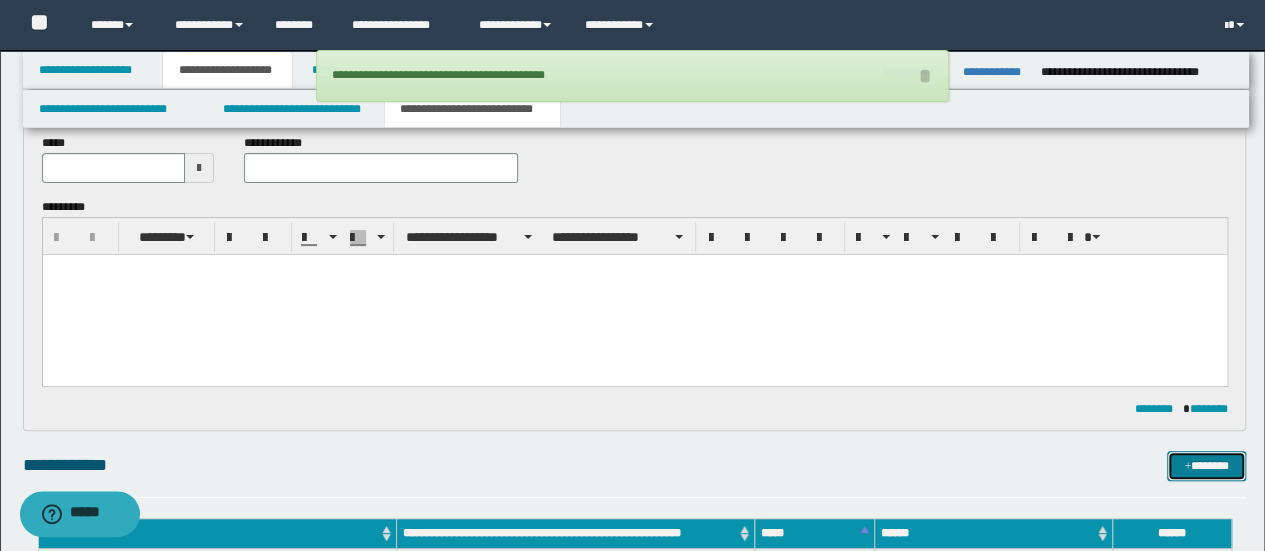 click on "*******" at bounding box center [1206, 465] 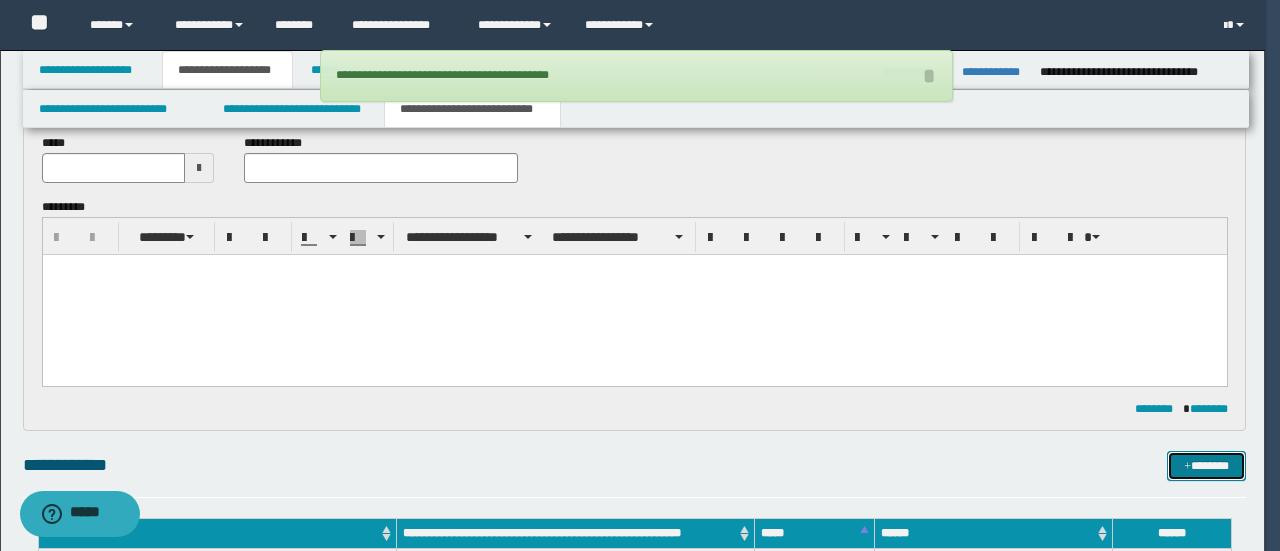 type 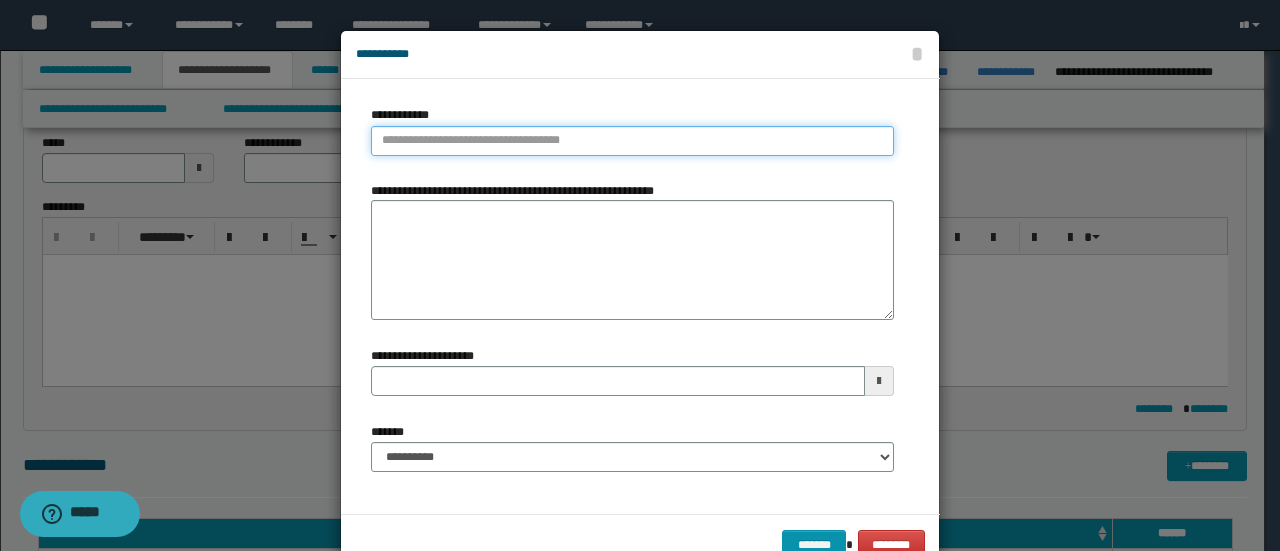 type on "**********" 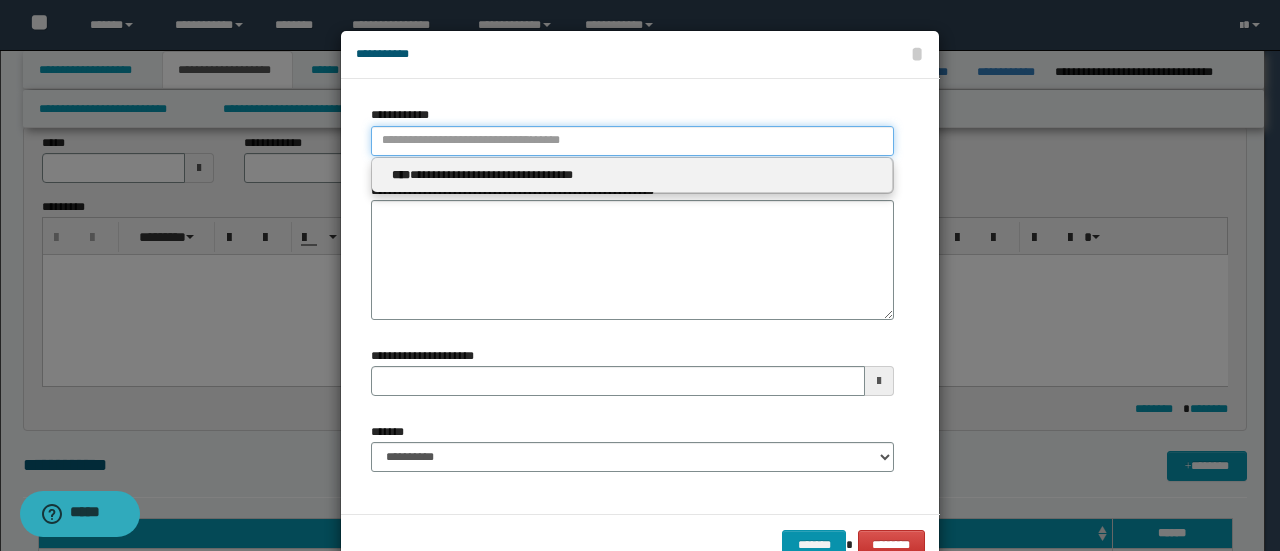 click on "**********" at bounding box center (632, 141) 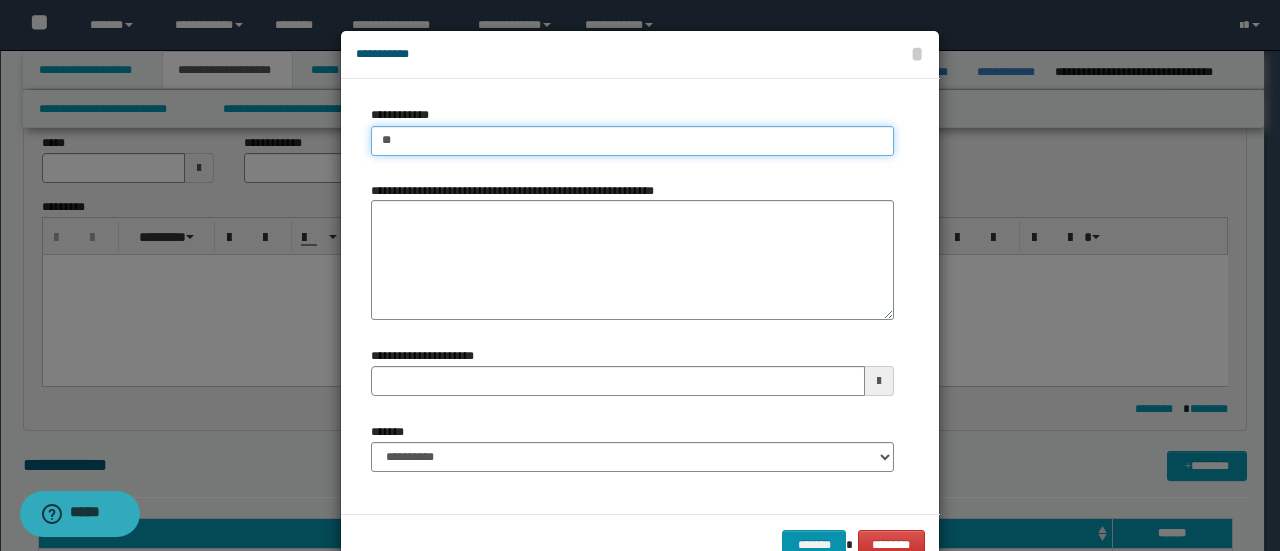type on "***" 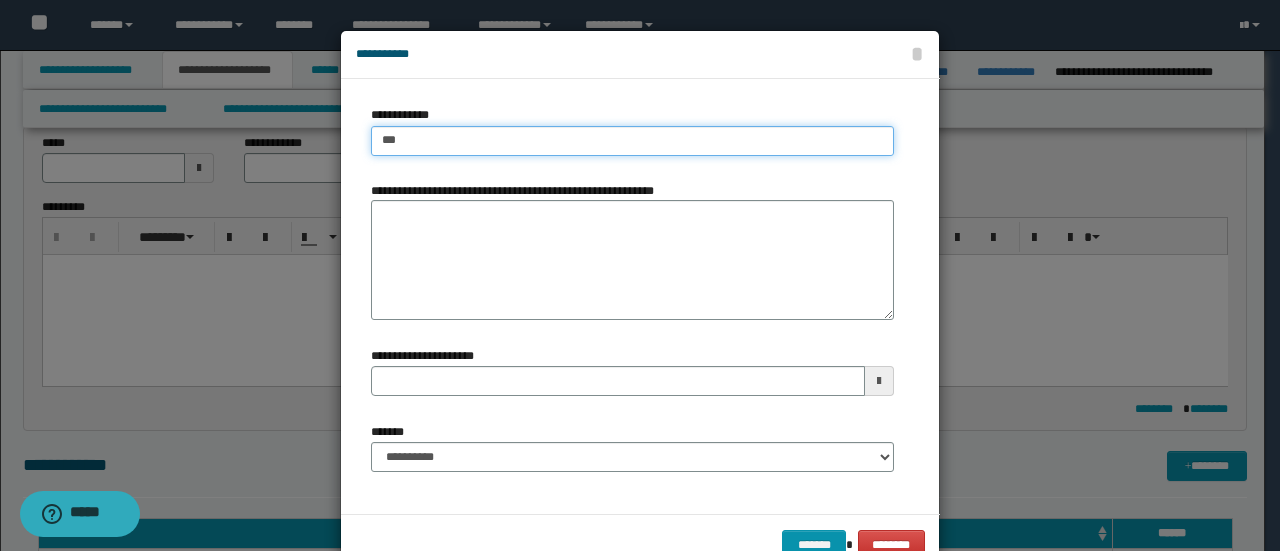 type on "***" 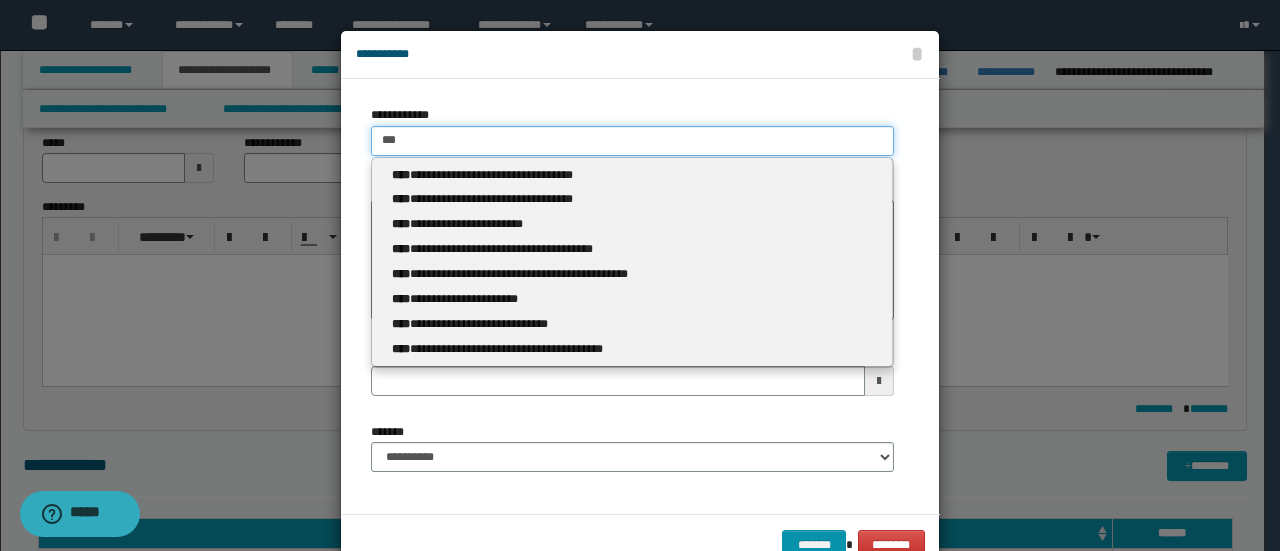 type 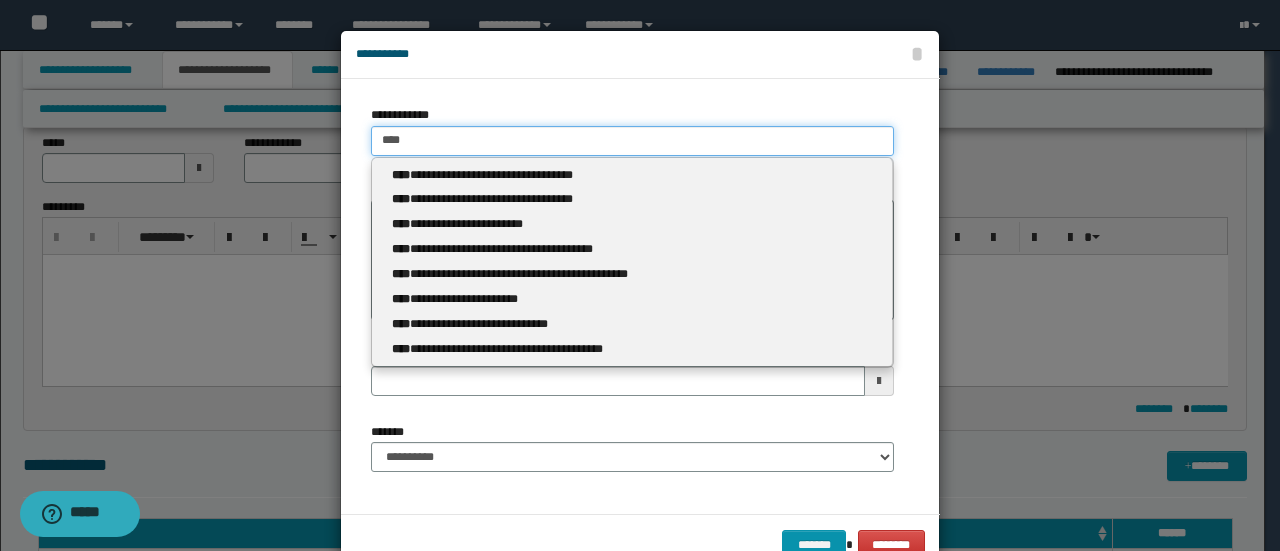 type on "****" 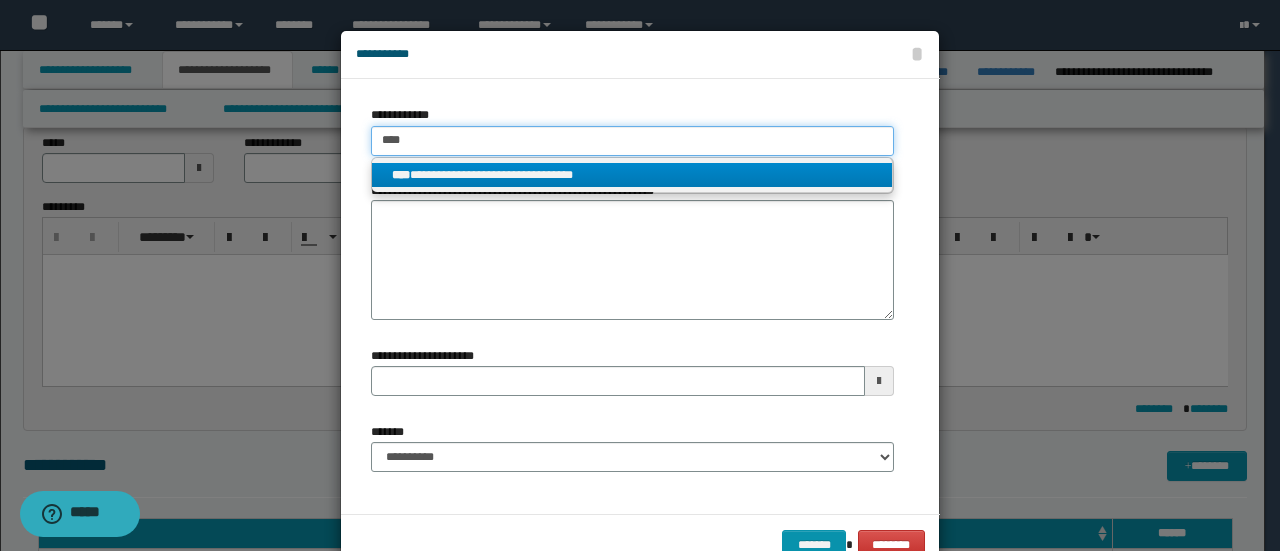 type on "****" 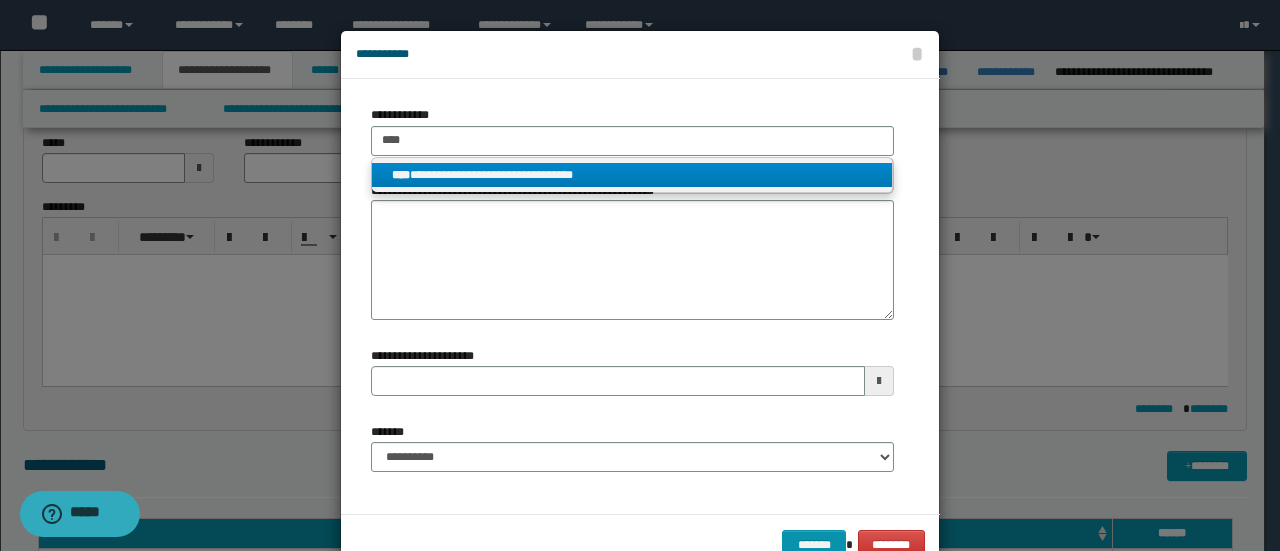 click on "**********" at bounding box center [632, 175] 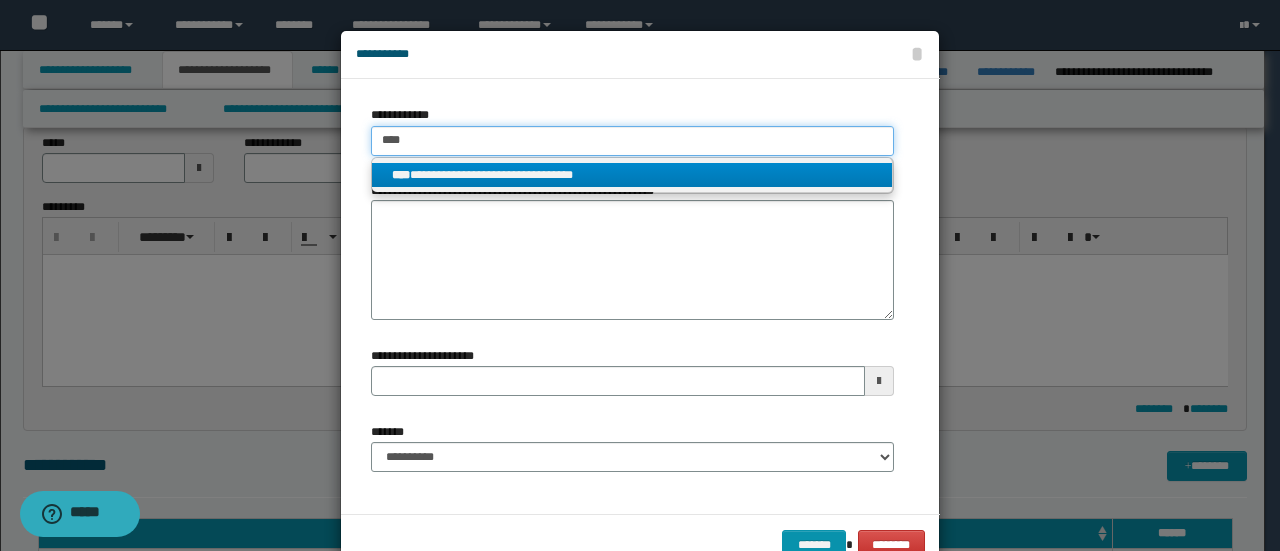 type 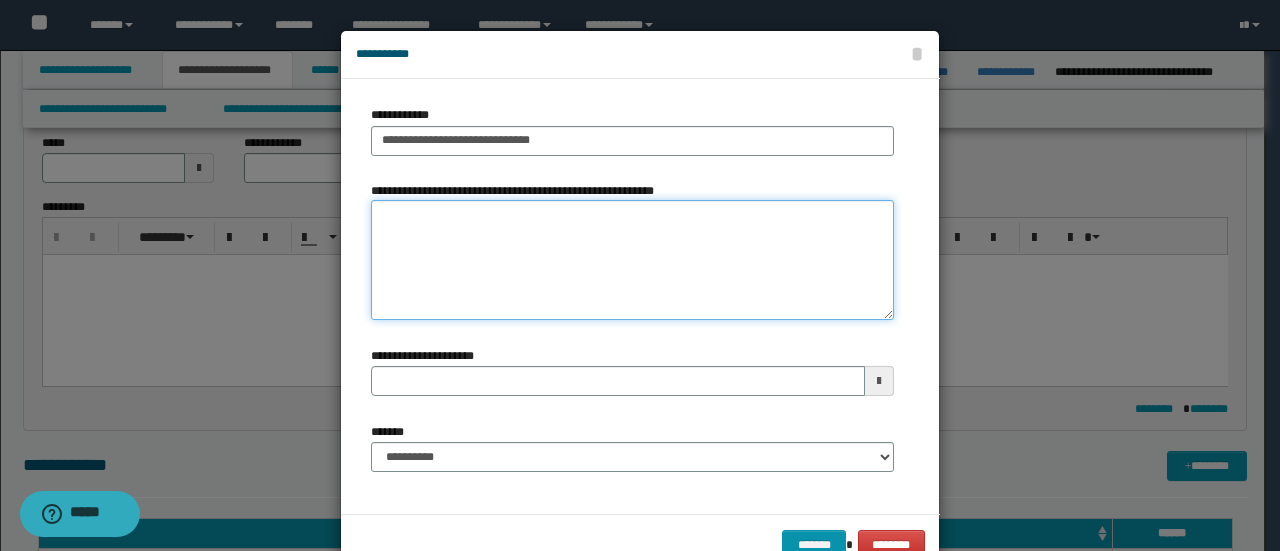 click on "**********" at bounding box center [632, 260] 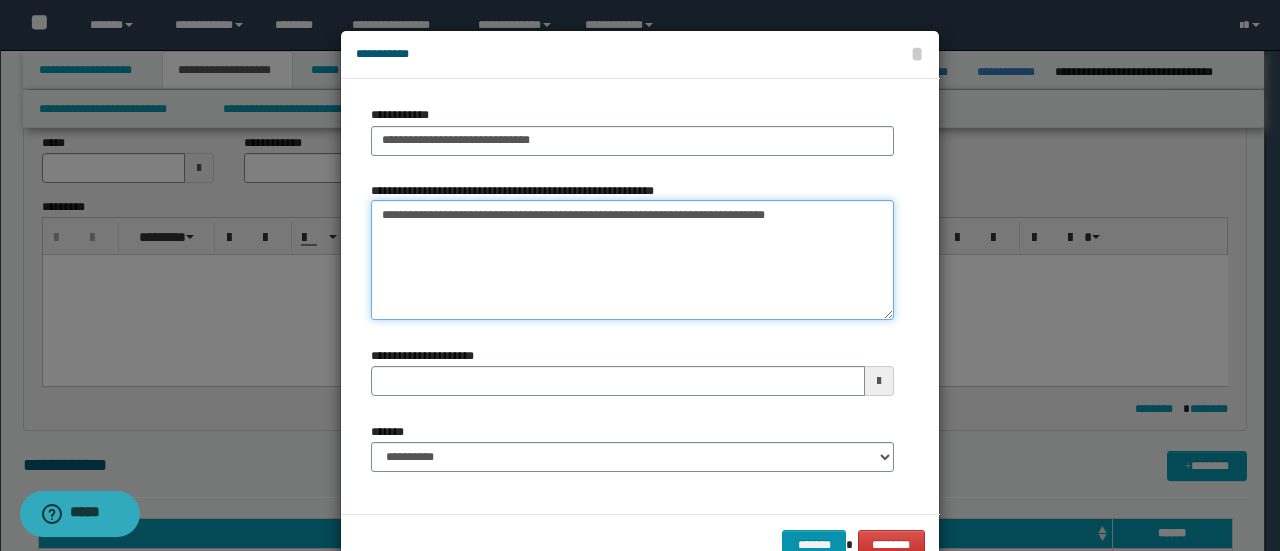 type 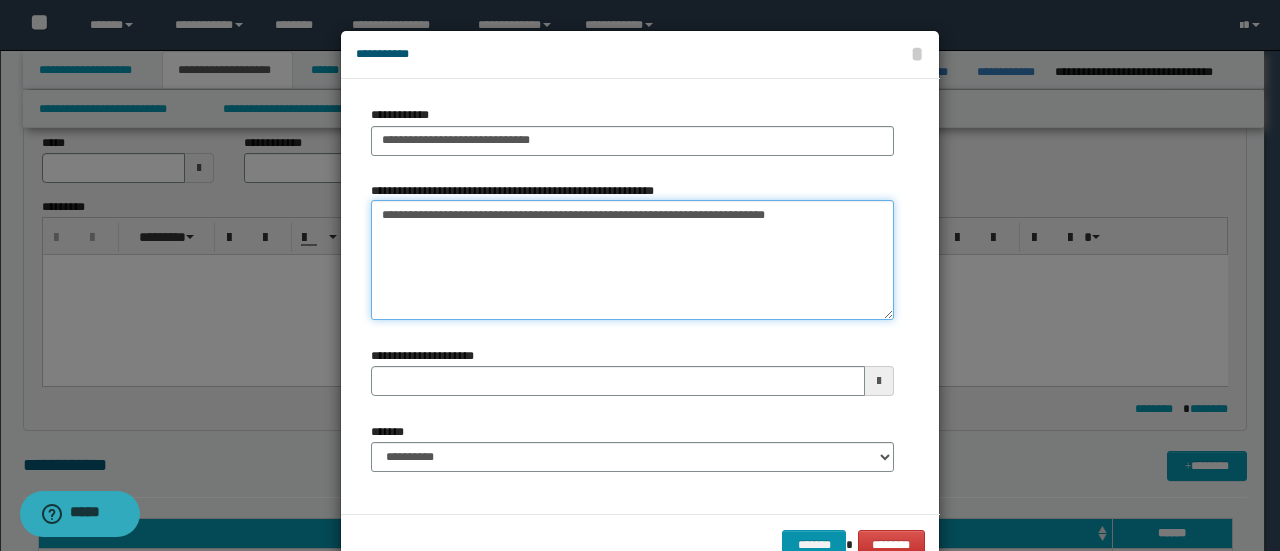 type on "**********" 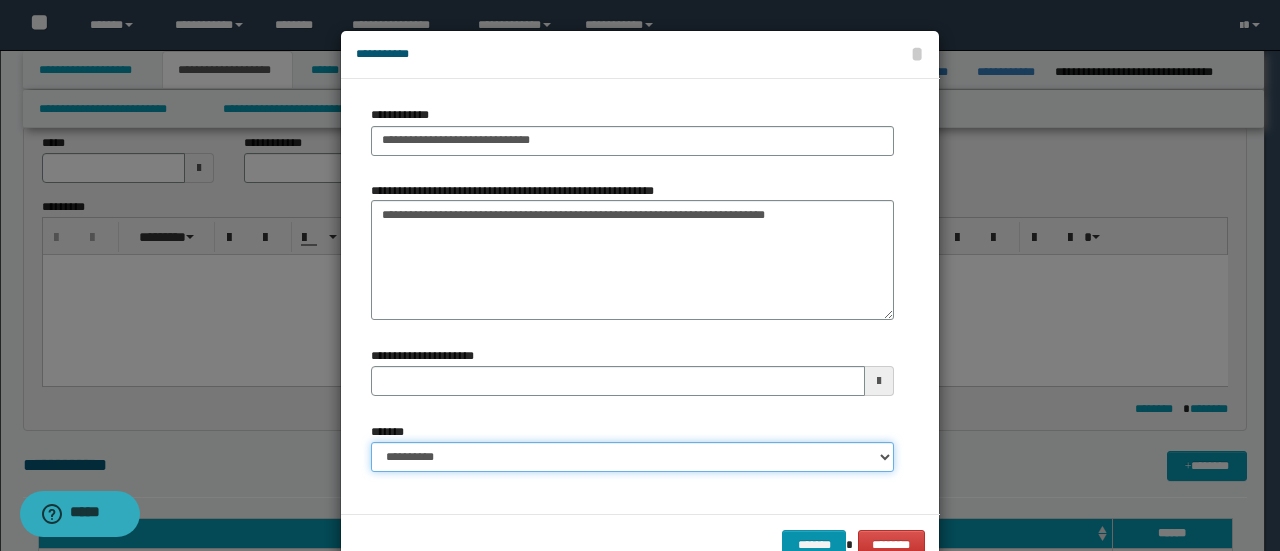 click on "**********" at bounding box center [632, 457] 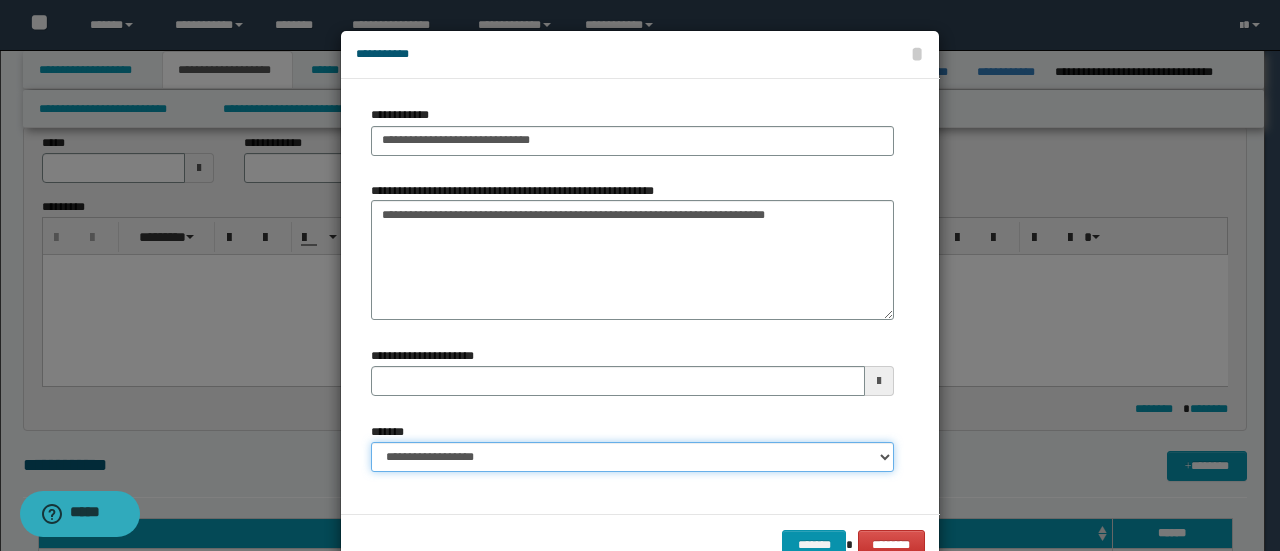 click on "**********" at bounding box center [632, 457] 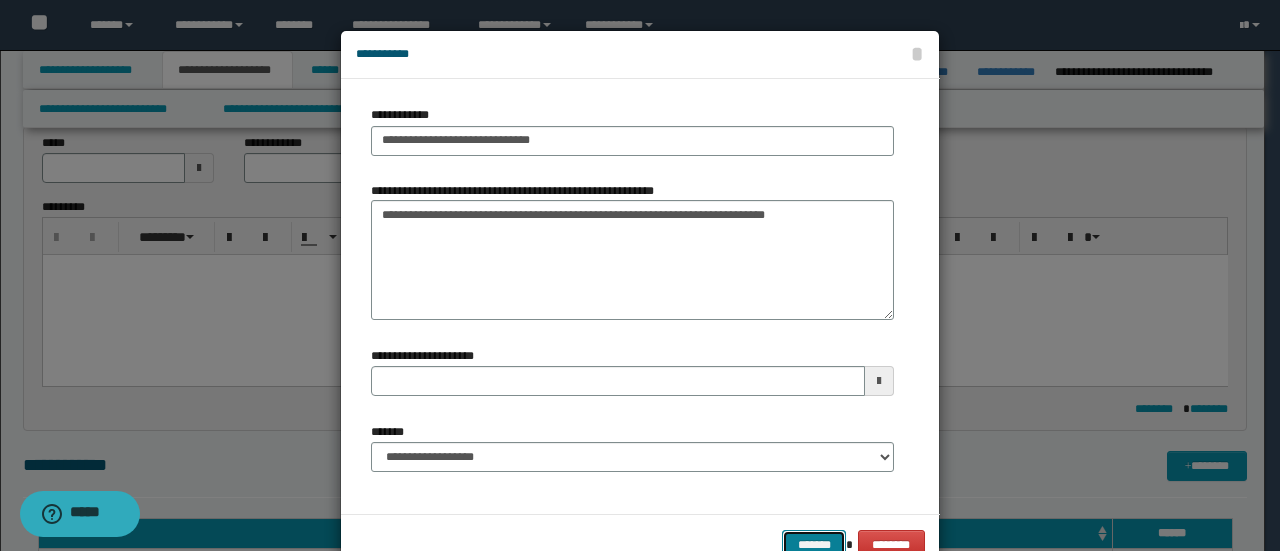 click on "*******" at bounding box center [814, 544] 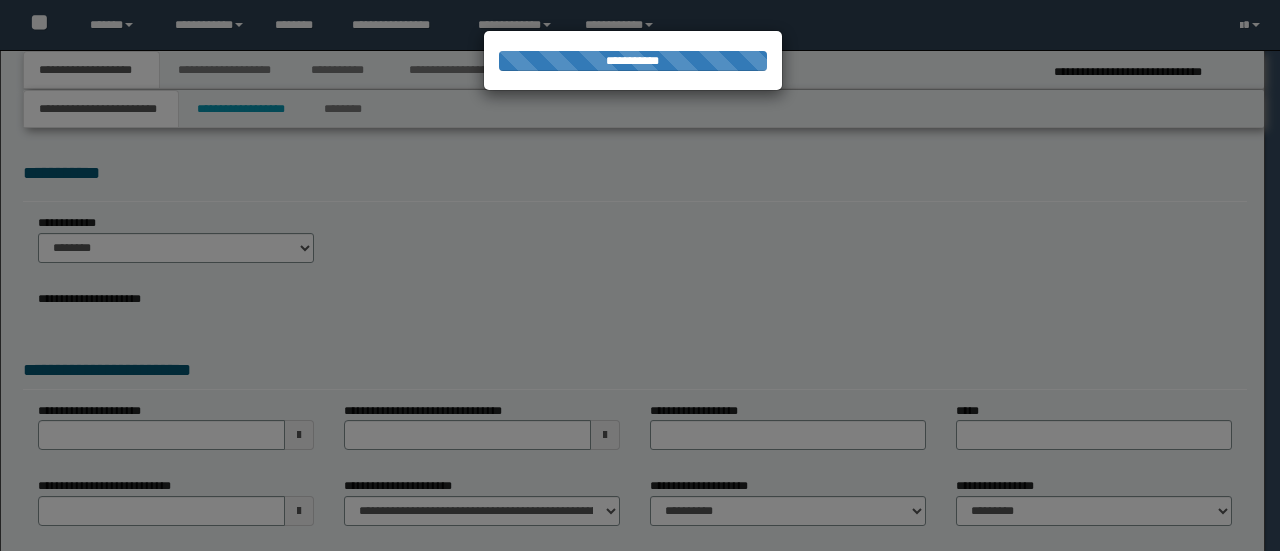 scroll, scrollTop: 0, scrollLeft: 0, axis: both 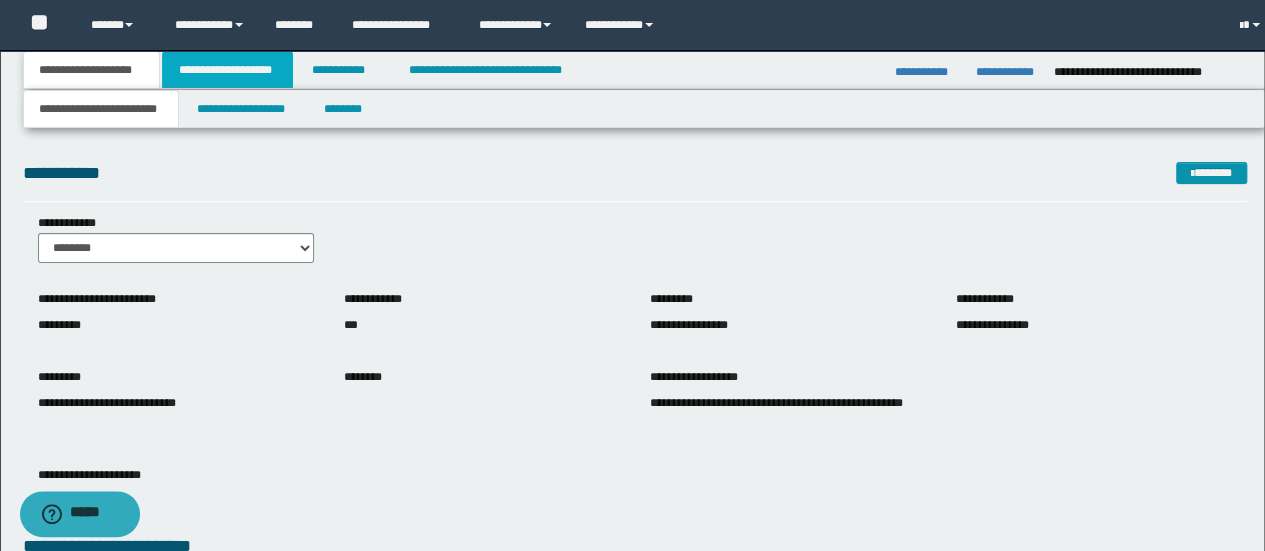 click on "**********" at bounding box center (227, 70) 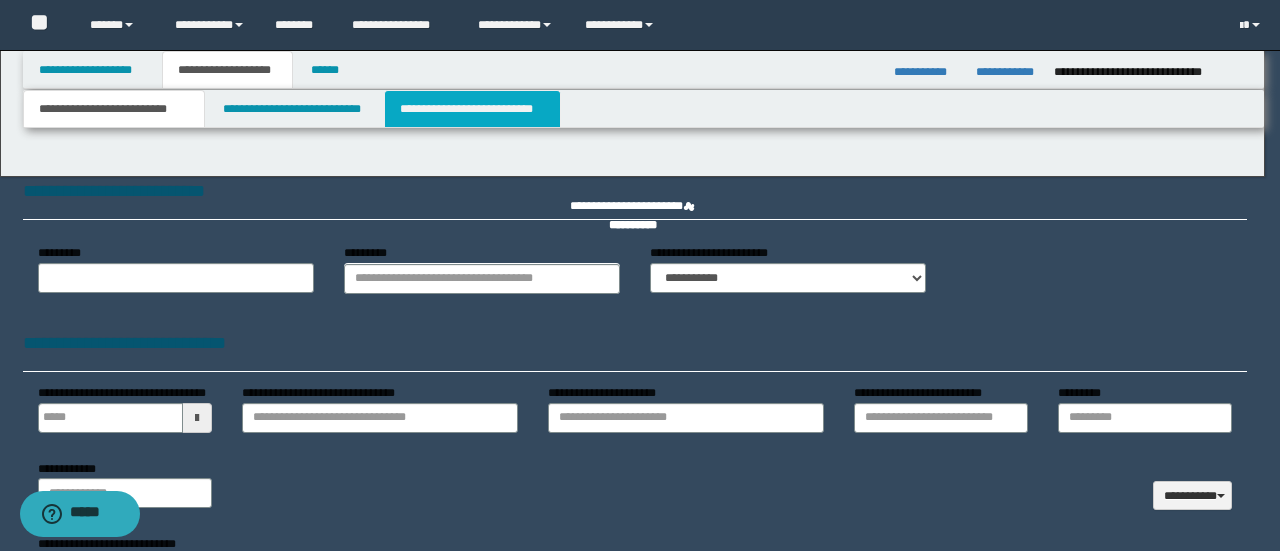 type 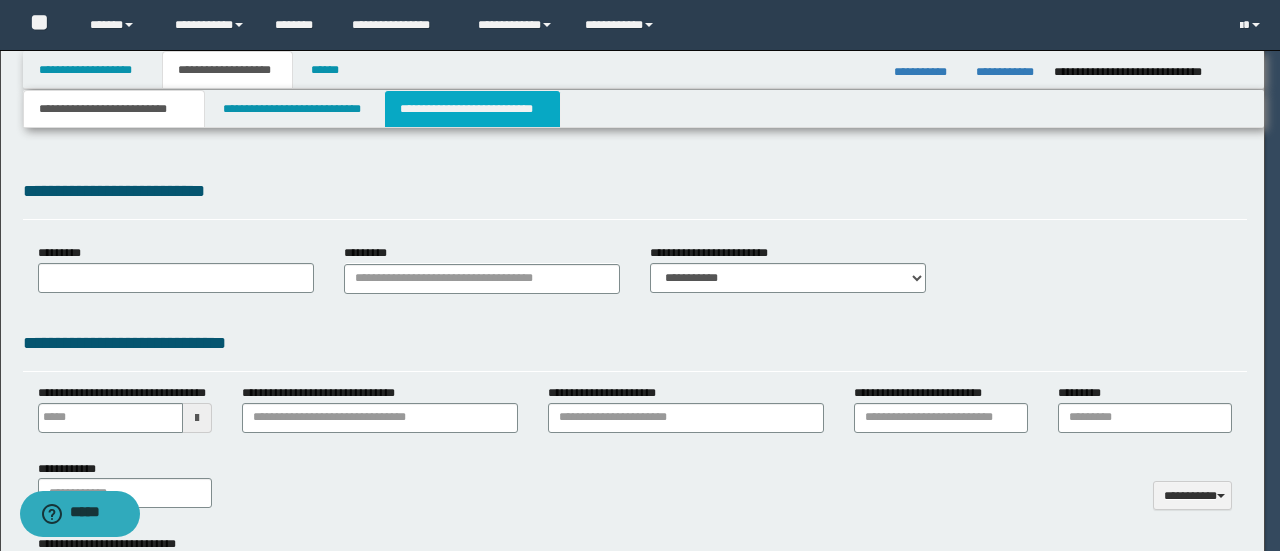 select on "*" 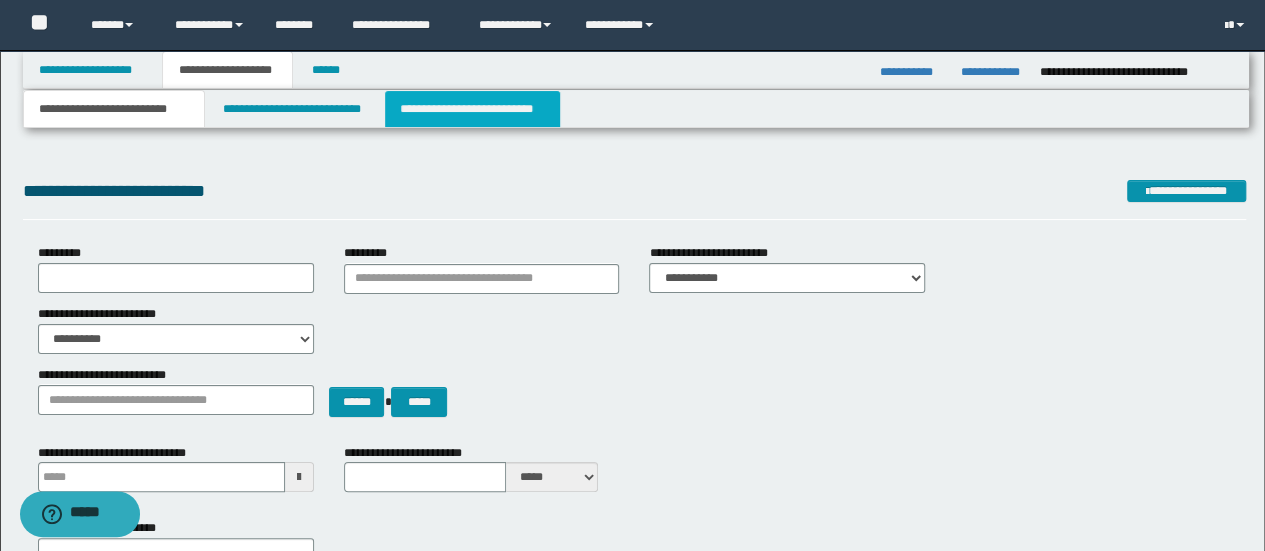 click on "**********" at bounding box center [472, 109] 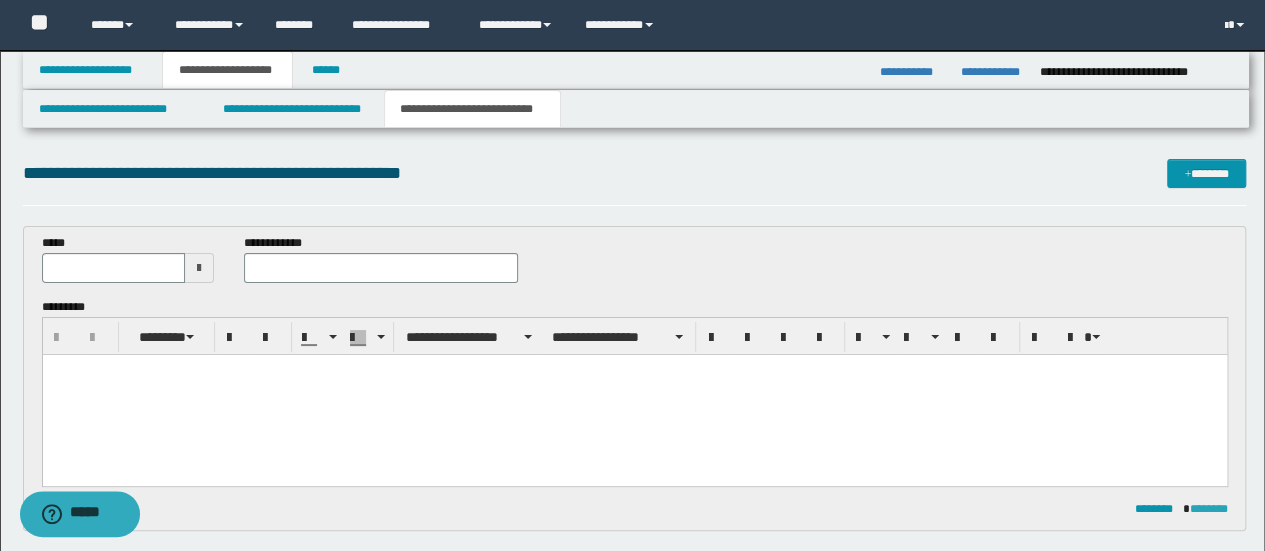 scroll, scrollTop: 100, scrollLeft: 0, axis: vertical 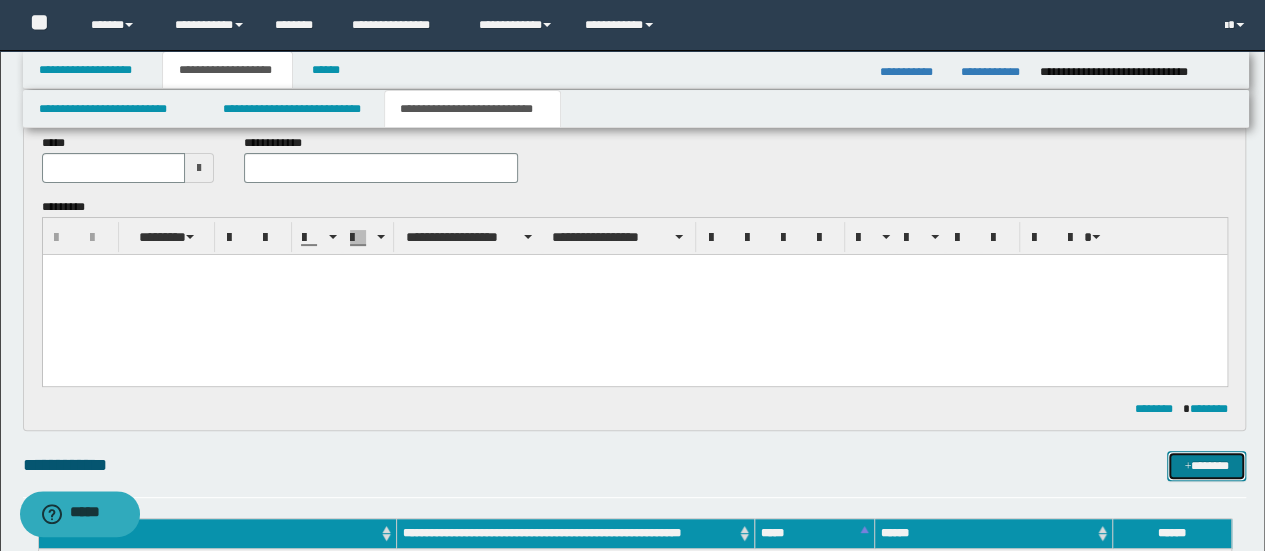click on "*******" at bounding box center (1206, 465) 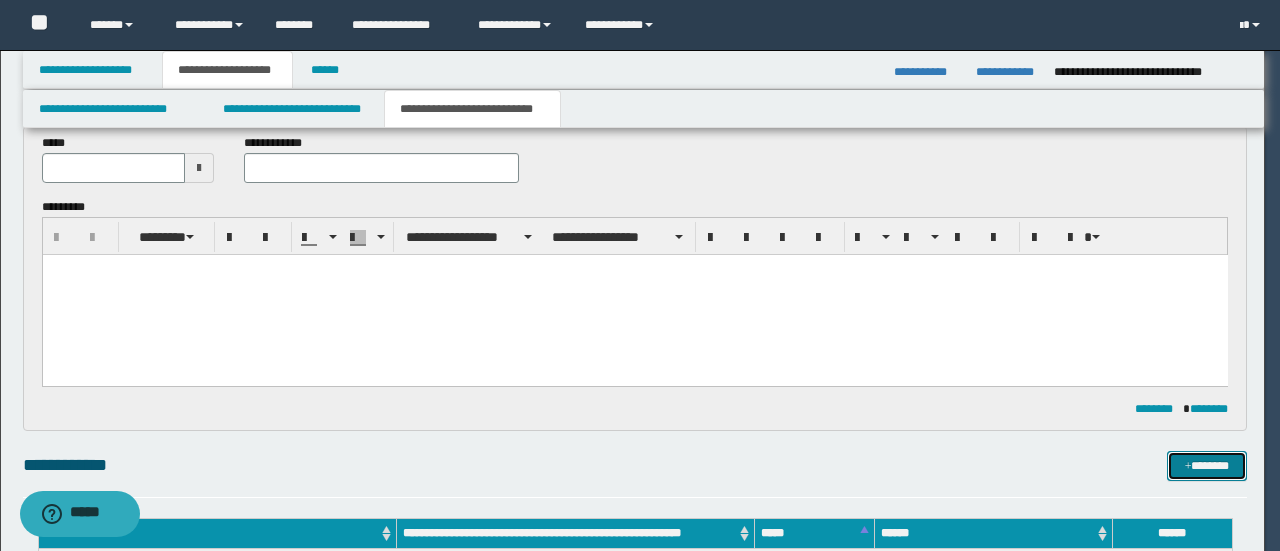 type 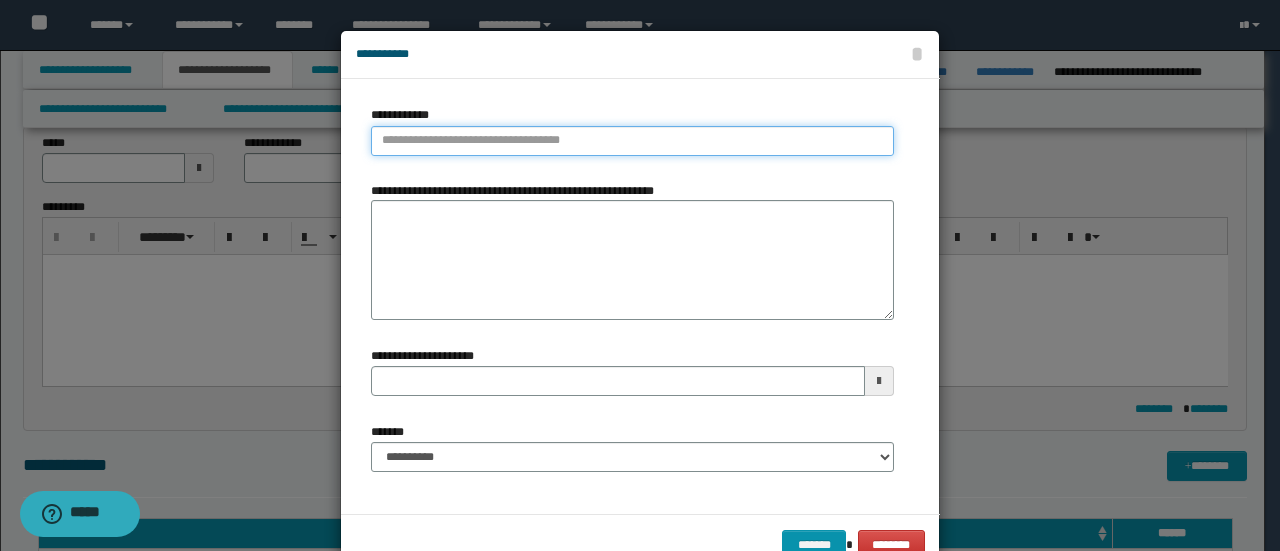 click on "**********" at bounding box center [632, 141] 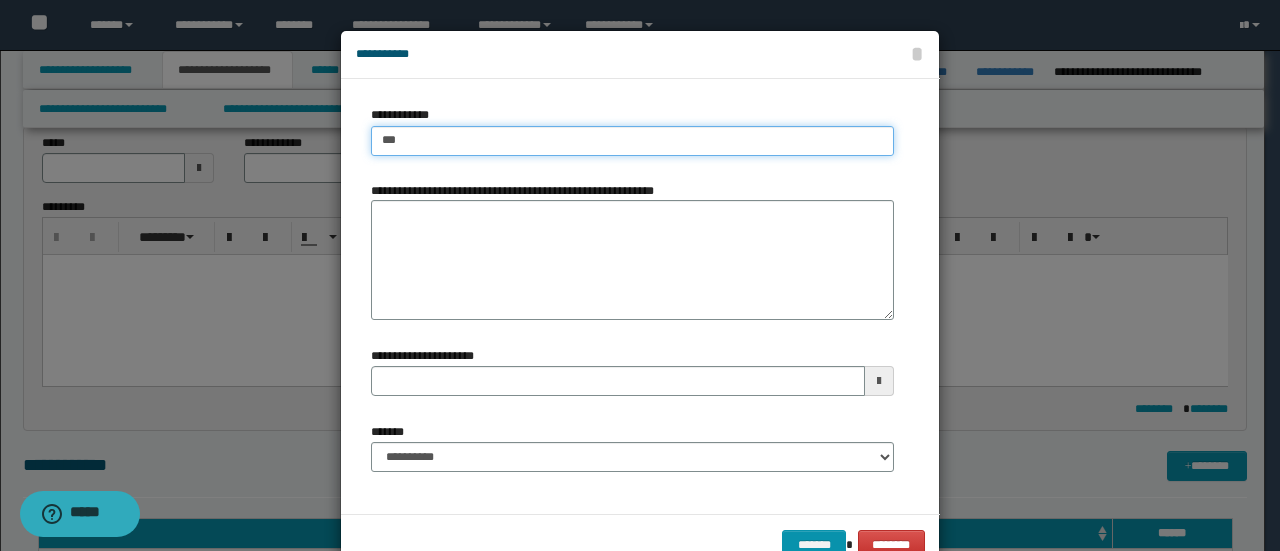 type on "****" 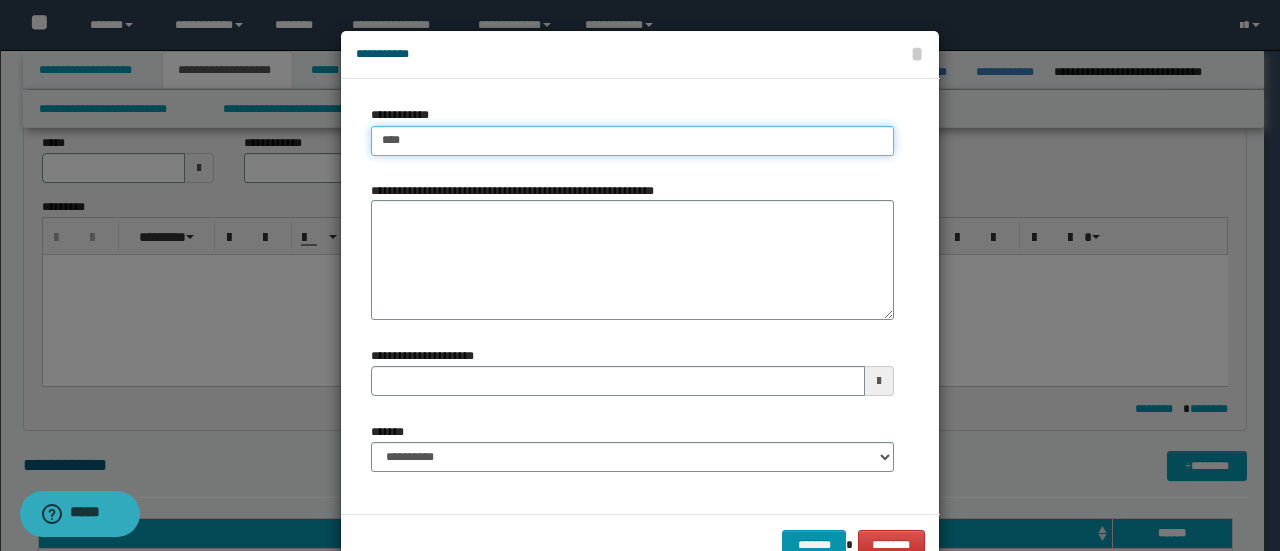type on "****" 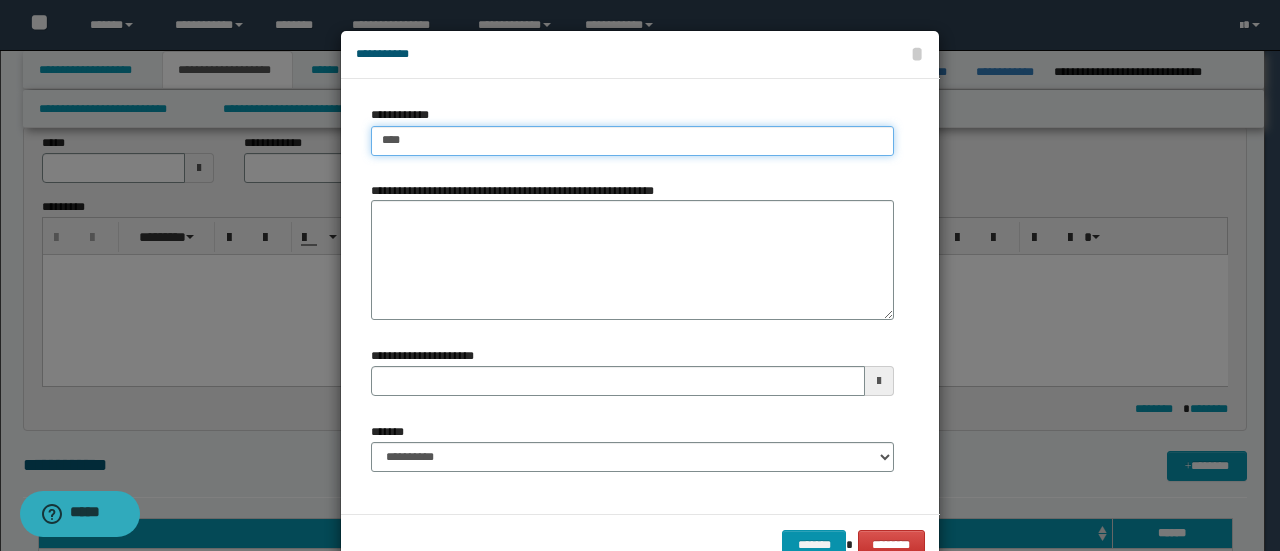 type on "****" 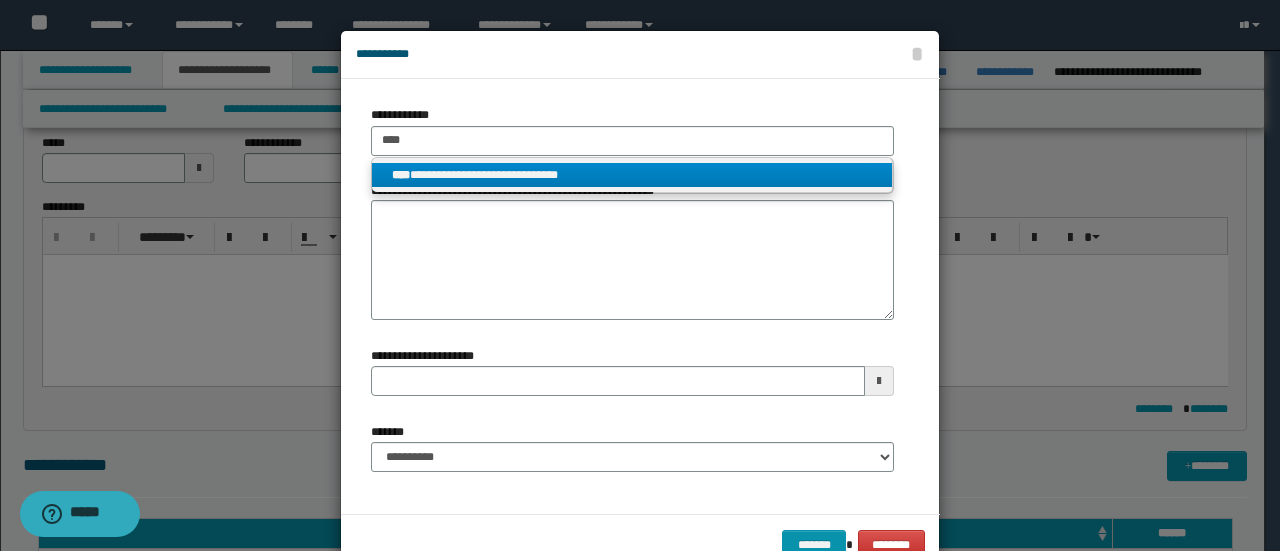 click on "**********" at bounding box center [632, 175] 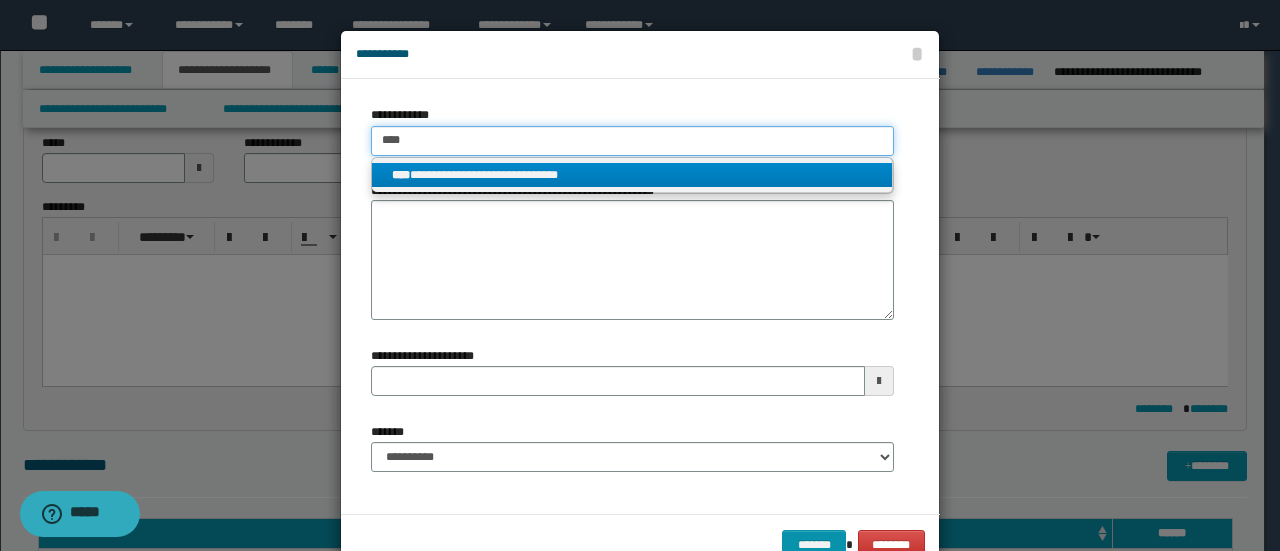 type 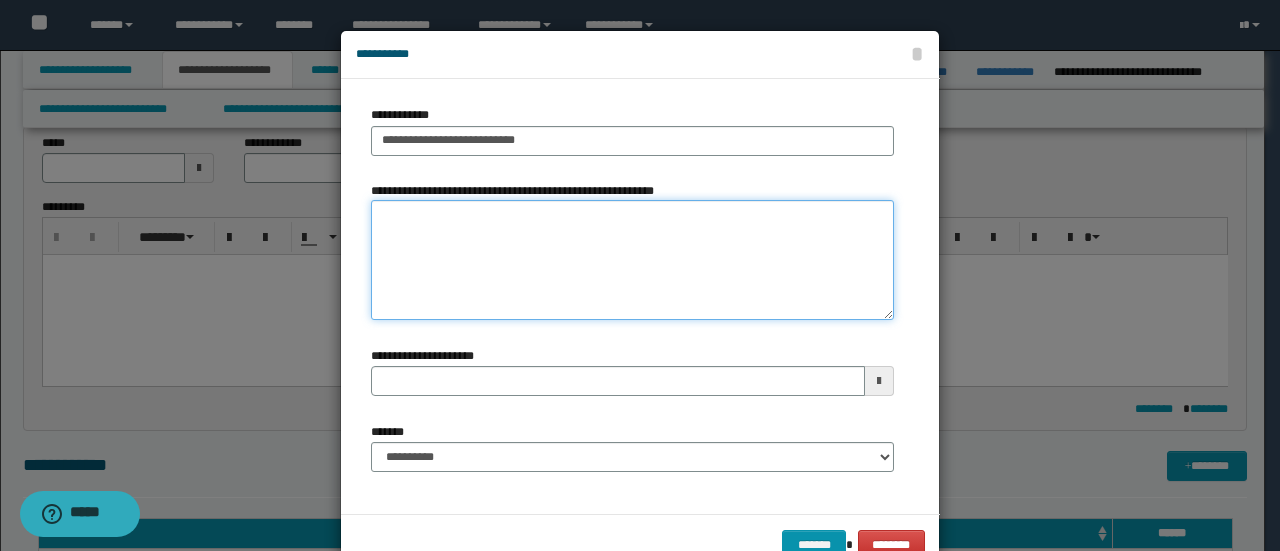 click on "**********" at bounding box center [632, 260] 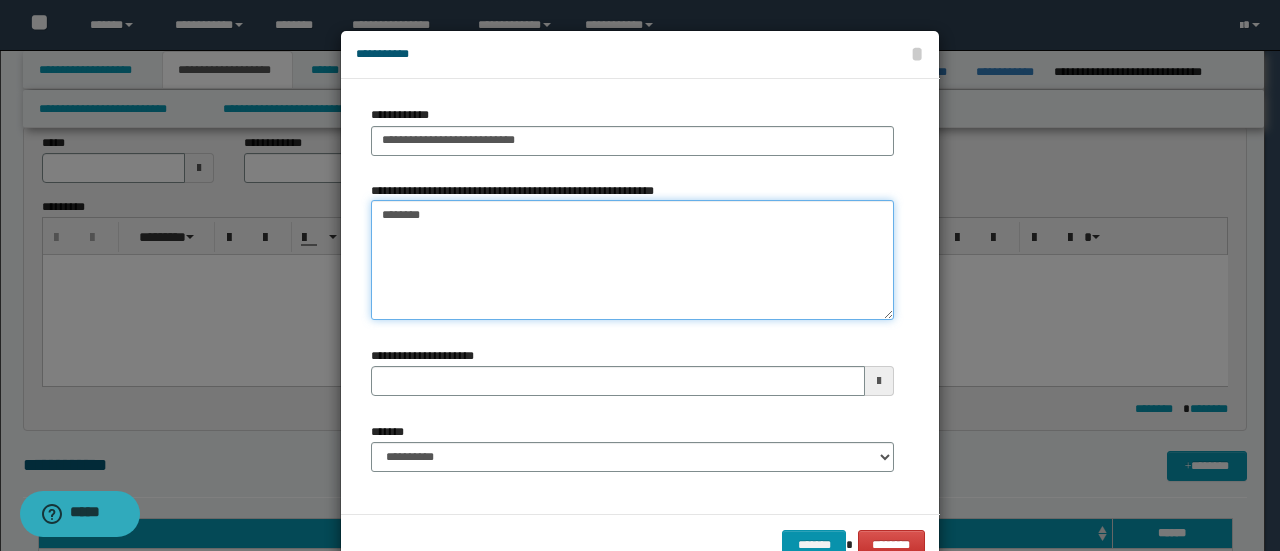 type on "*********" 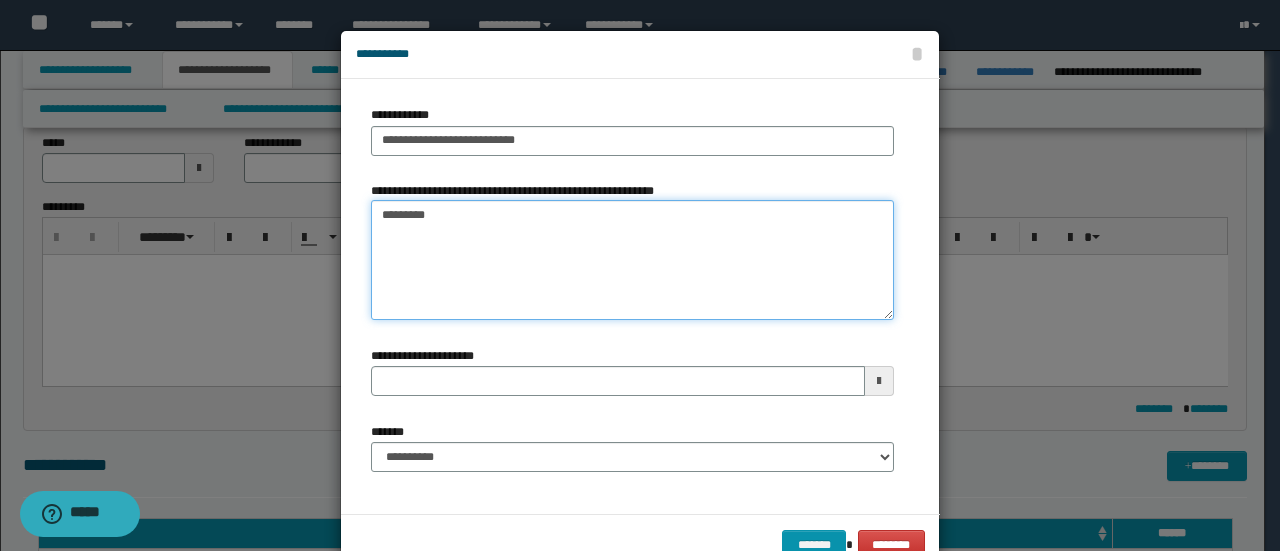 type 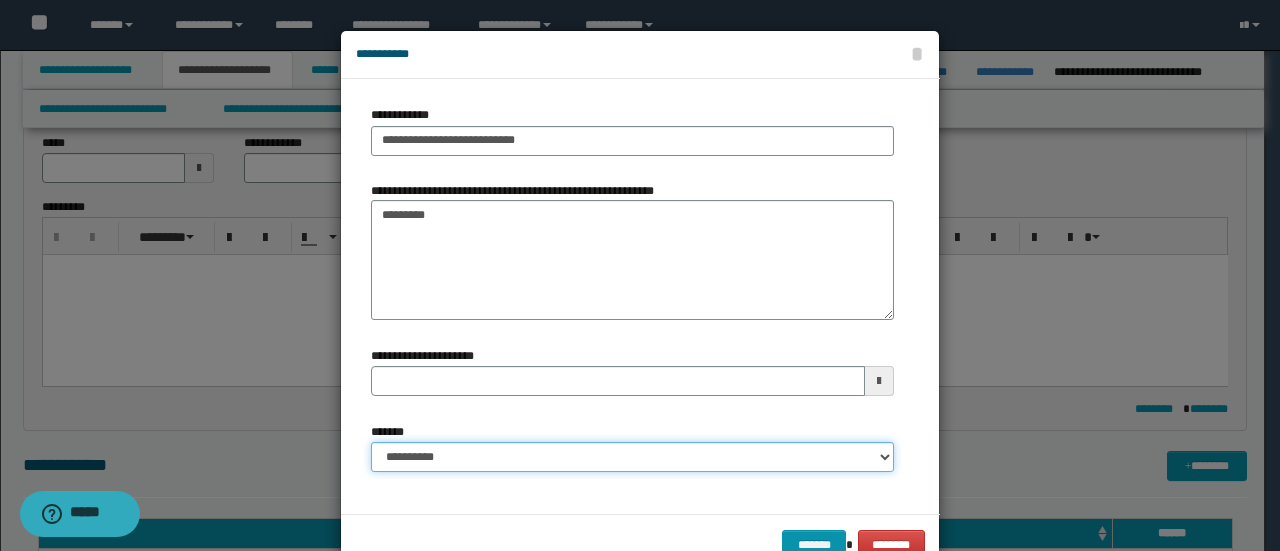 click on "**********" at bounding box center (632, 457) 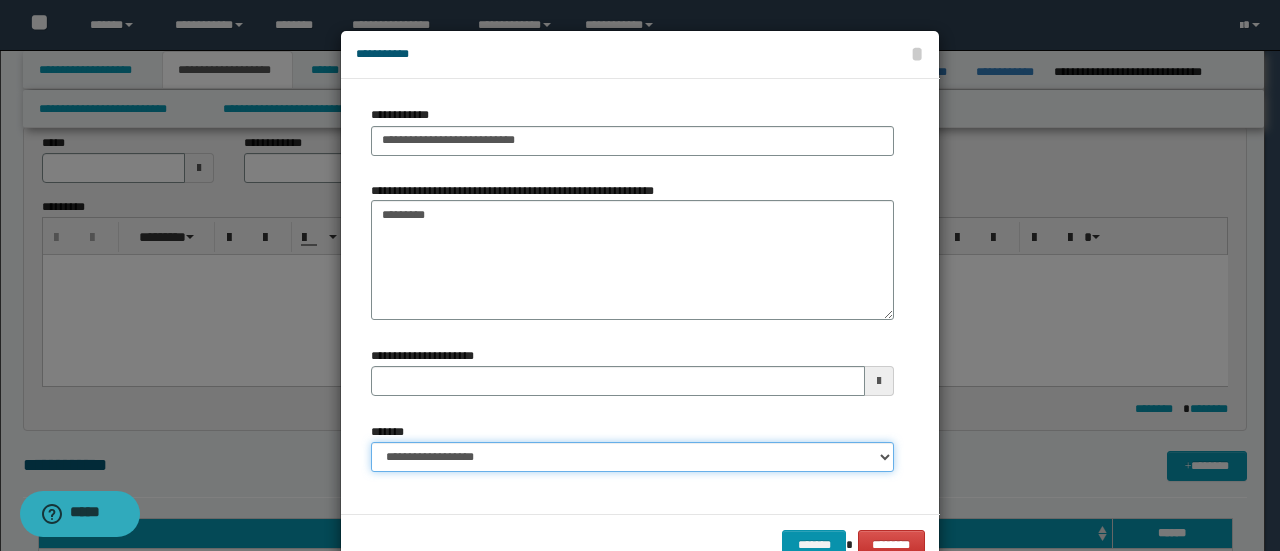 type 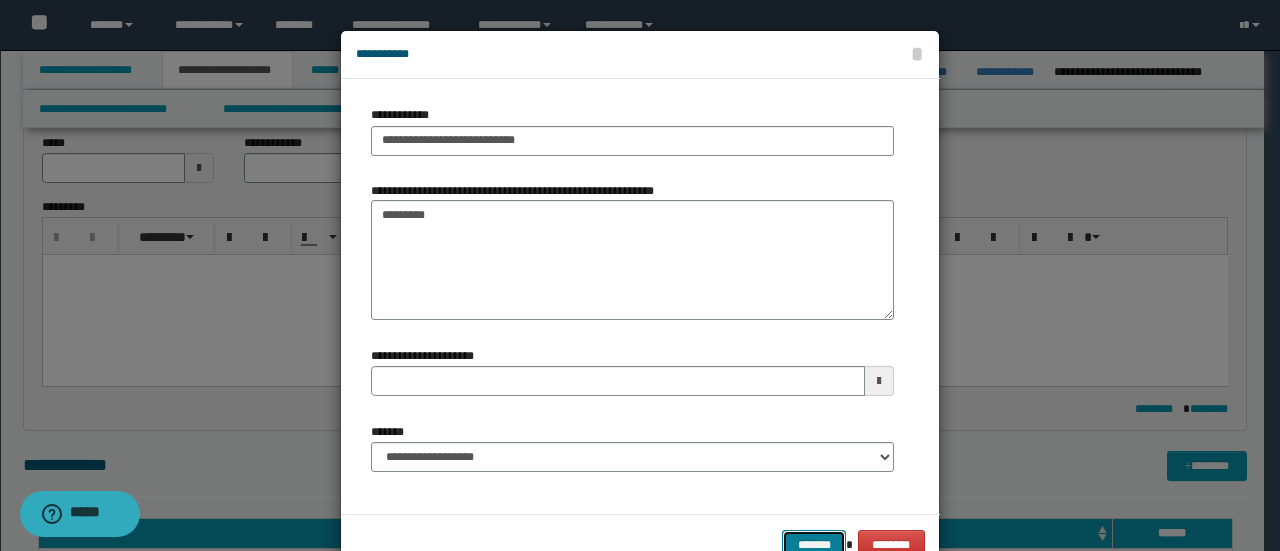 click on "*******" at bounding box center [814, 544] 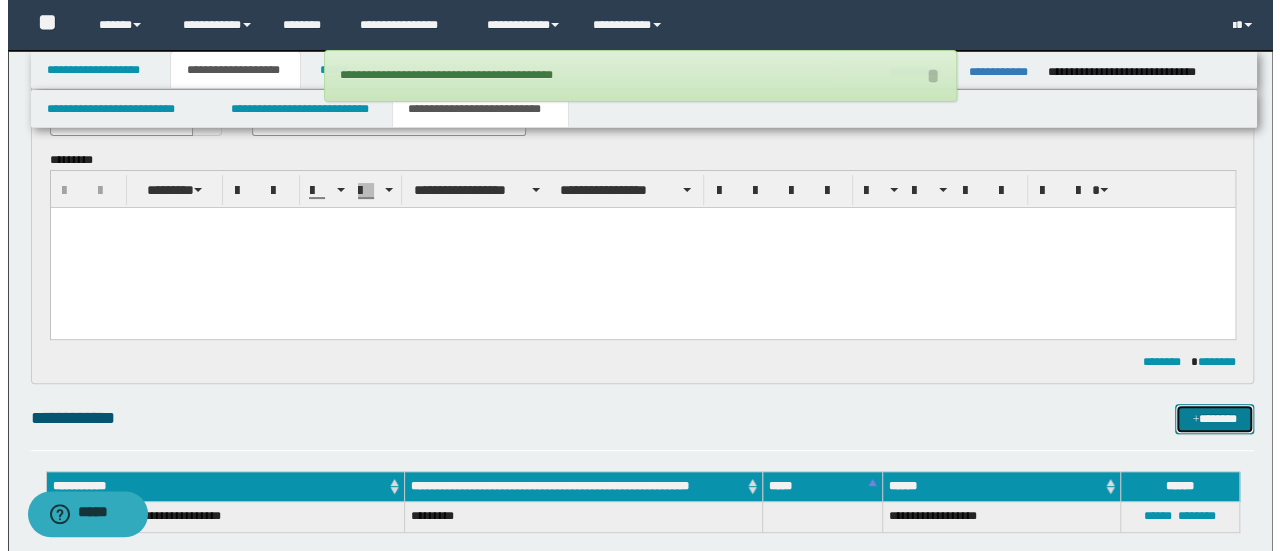 scroll, scrollTop: 300, scrollLeft: 0, axis: vertical 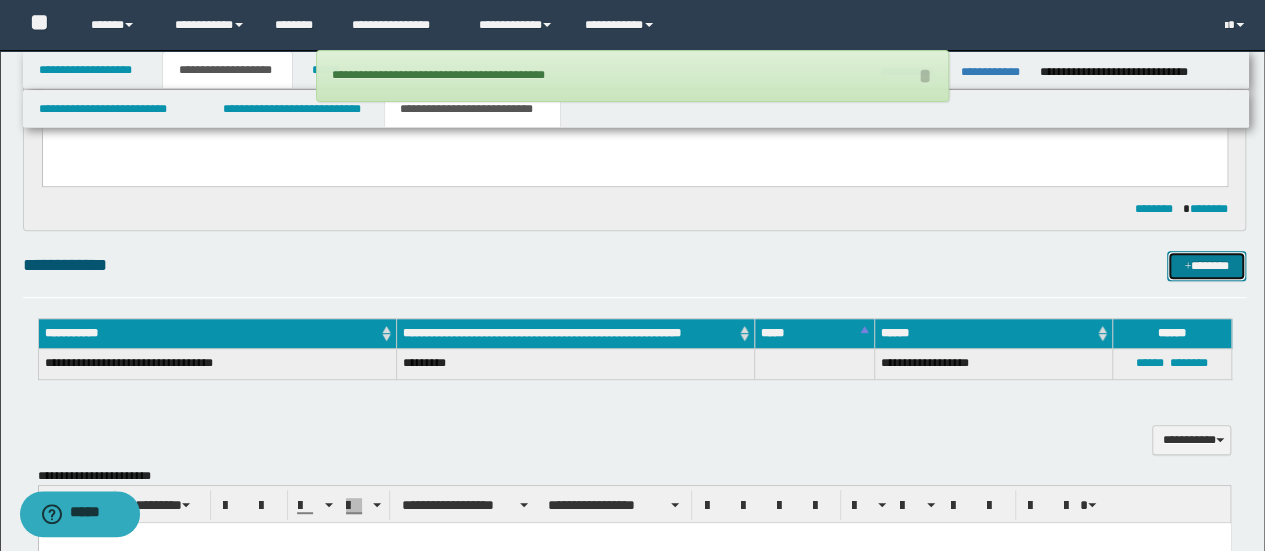 click at bounding box center (1187, 267) 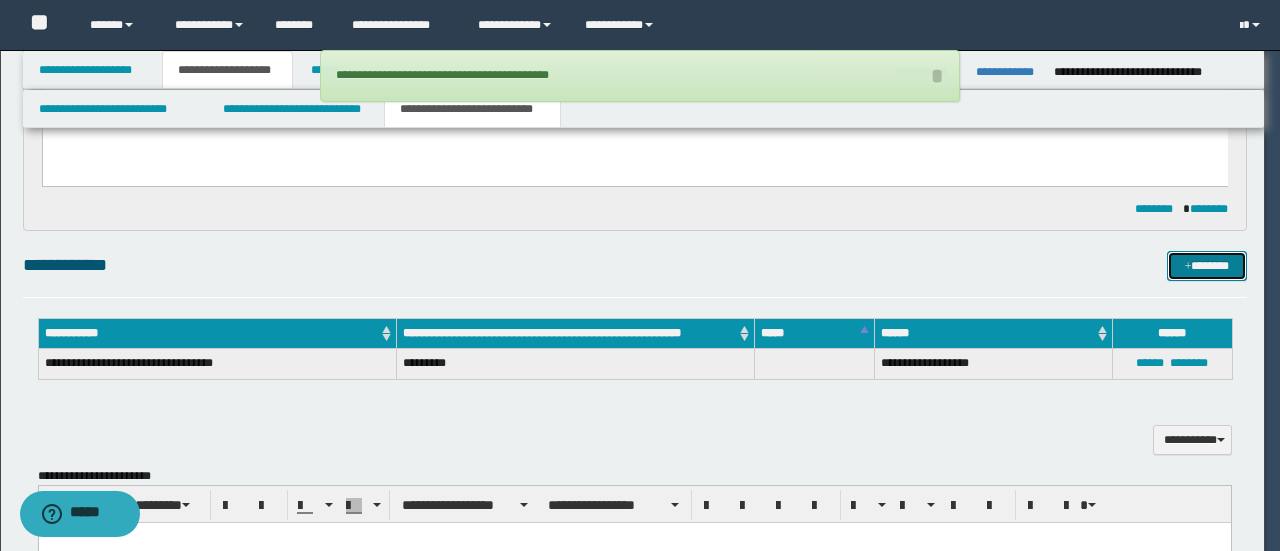 type 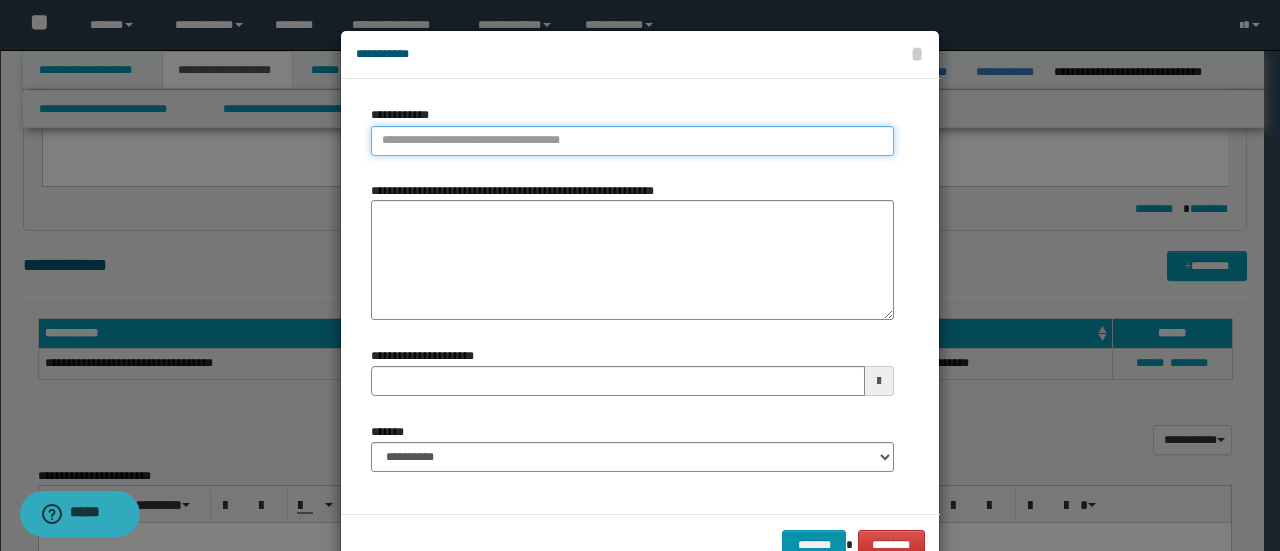 type on "**********" 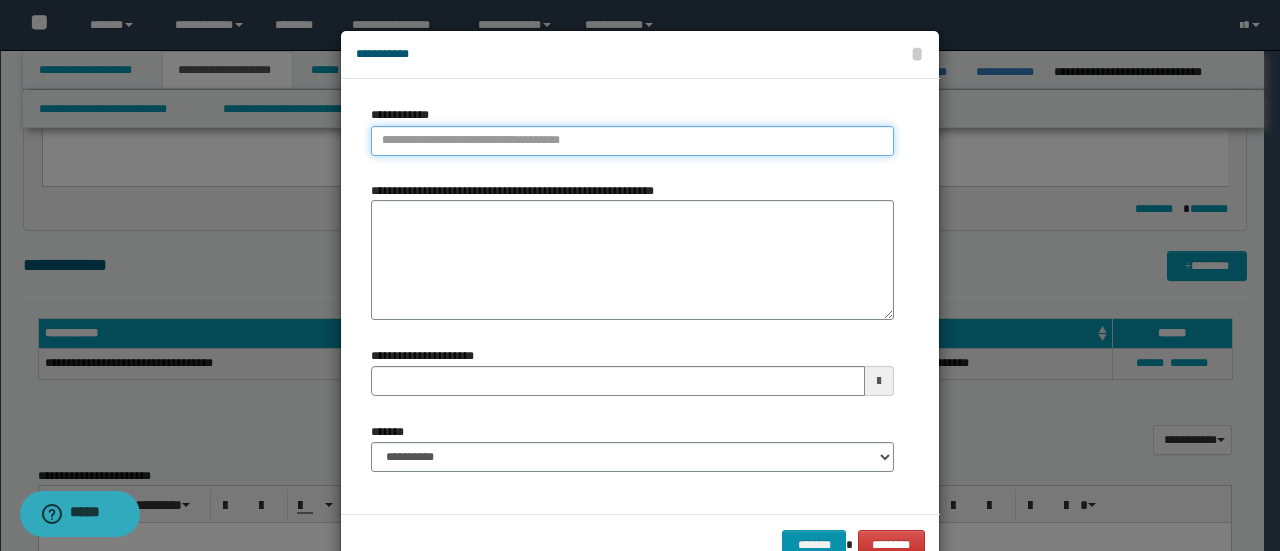 click on "**********" at bounding box center (632, 141) 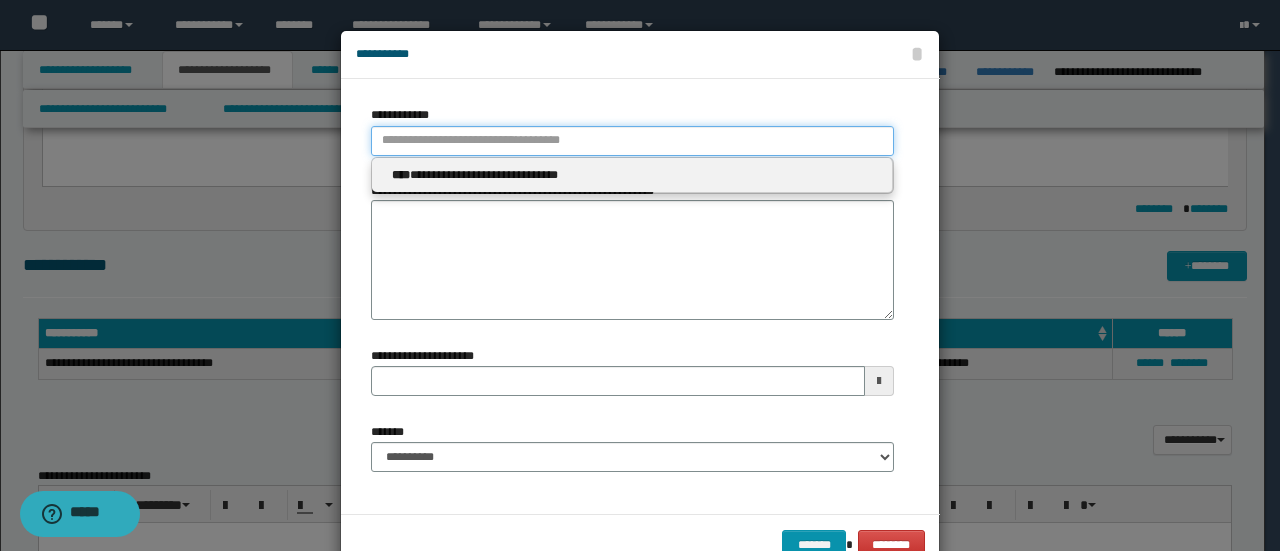 type 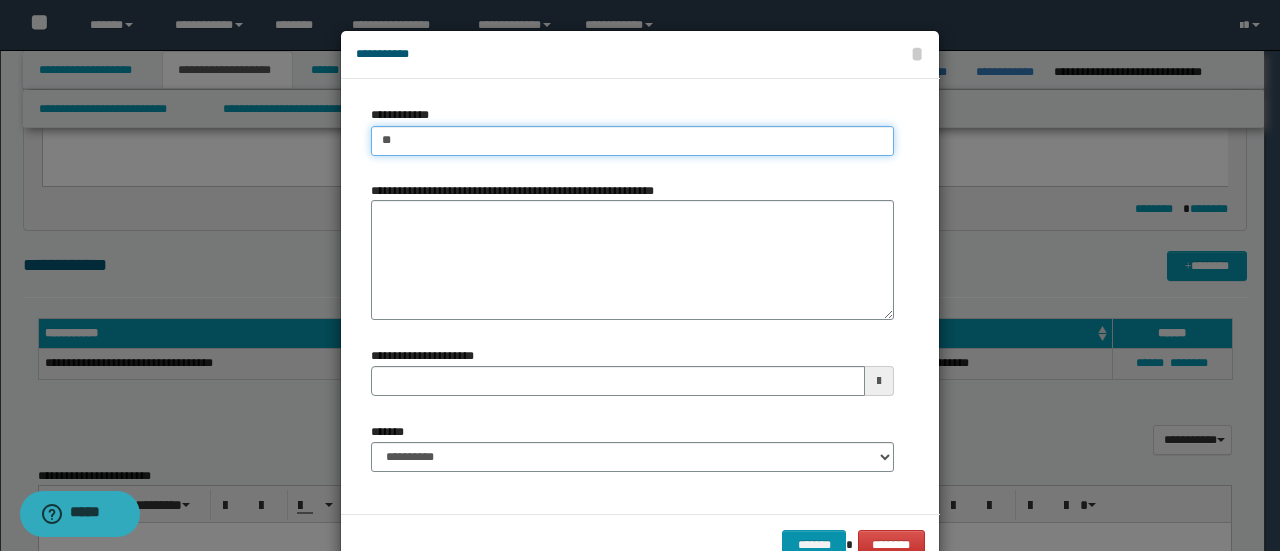 type on "***" 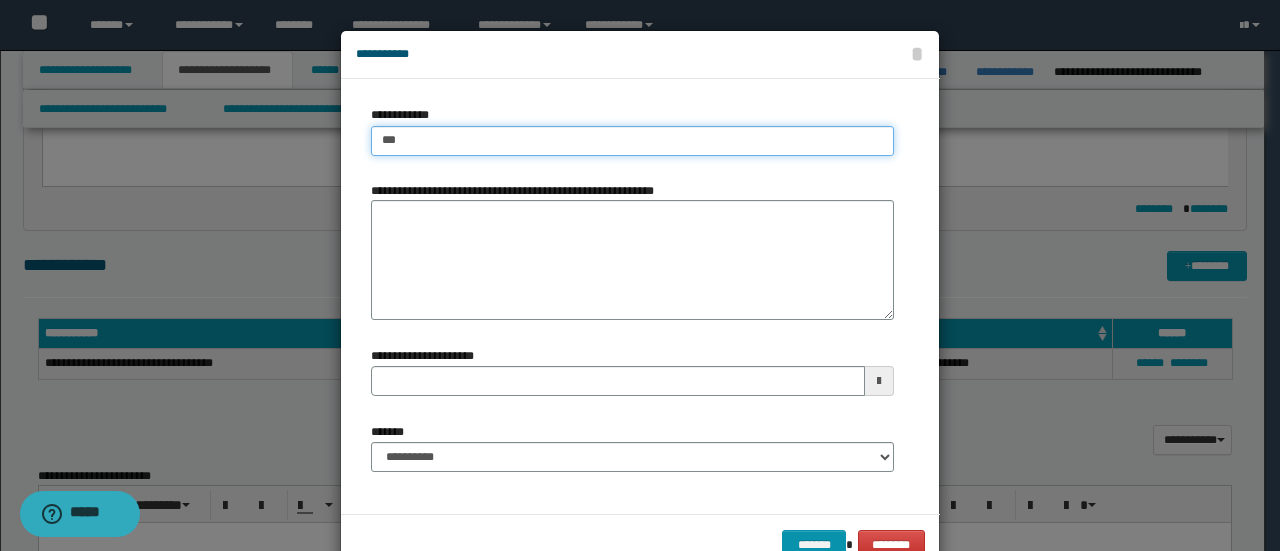 type on "***" 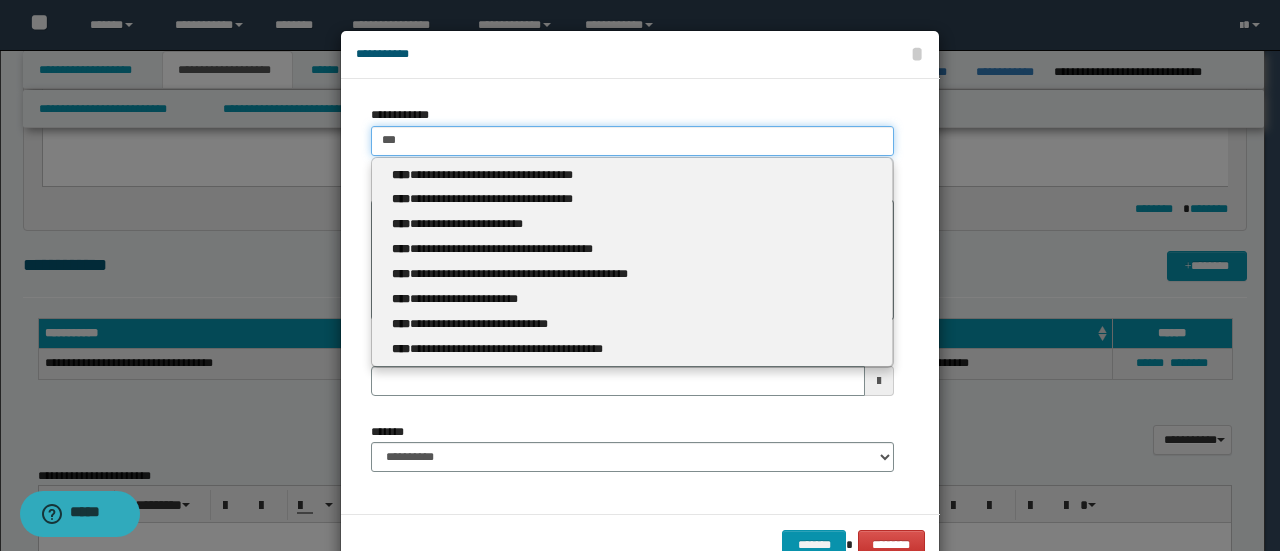 type 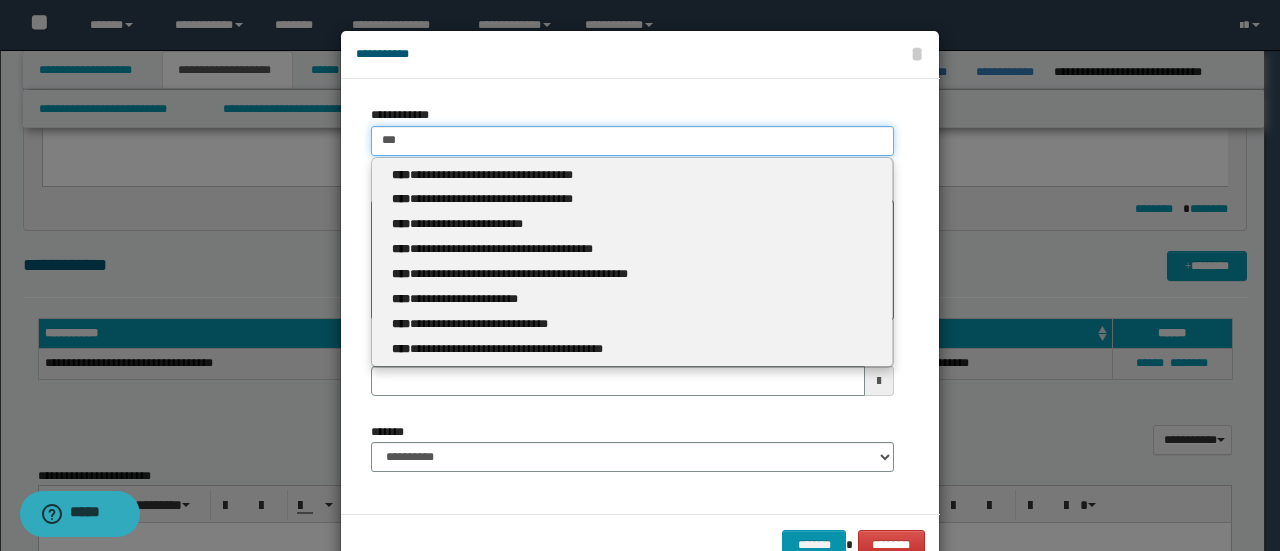 type on "****" 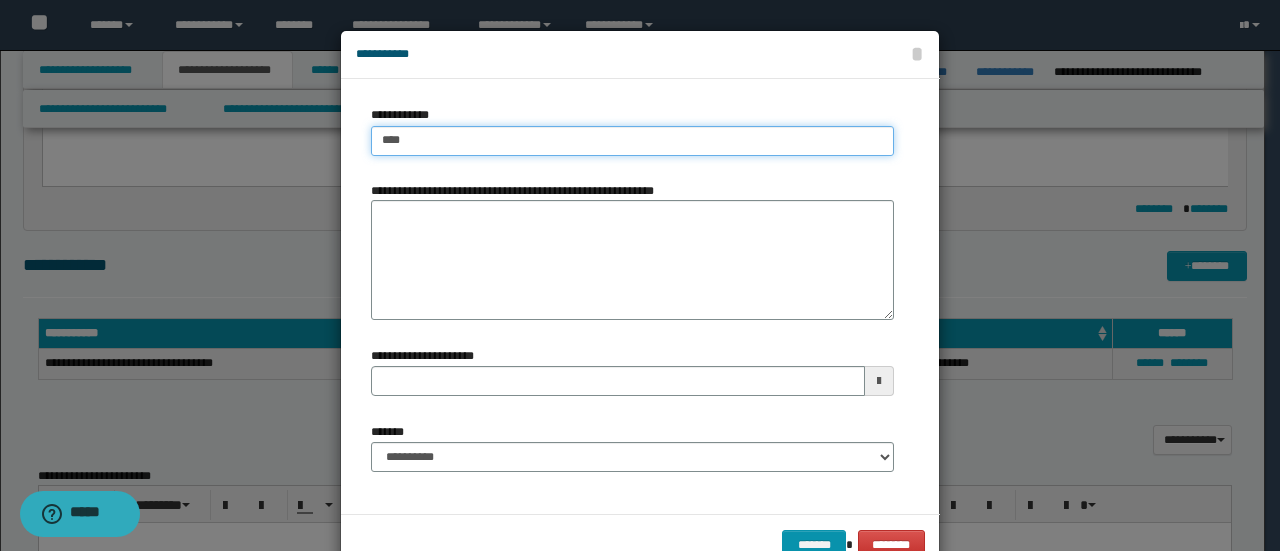 type on "****" 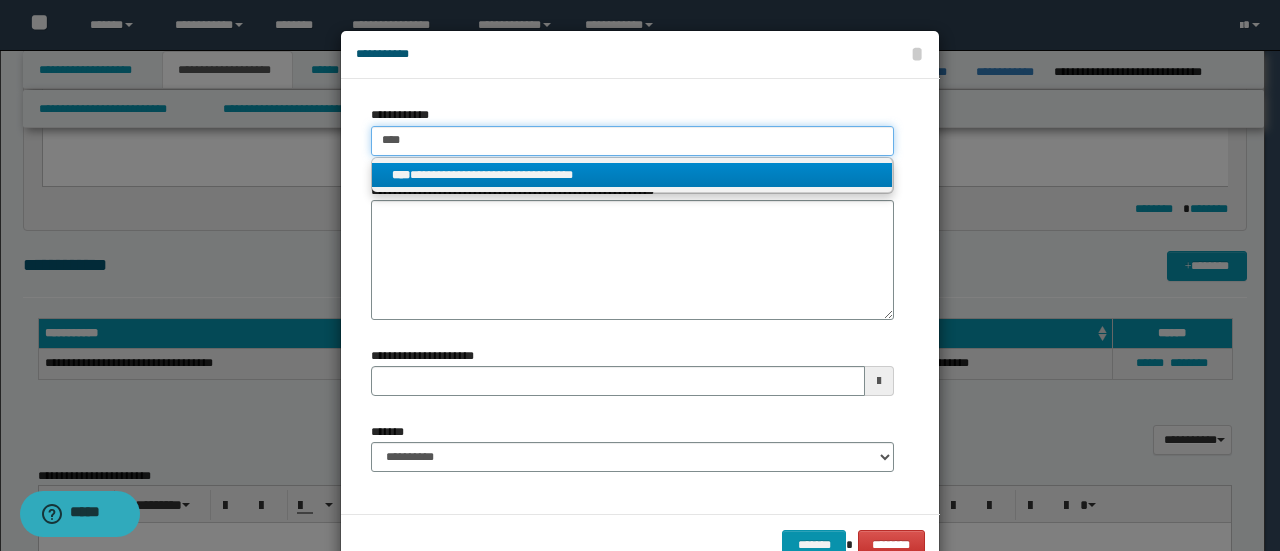 type on "****" 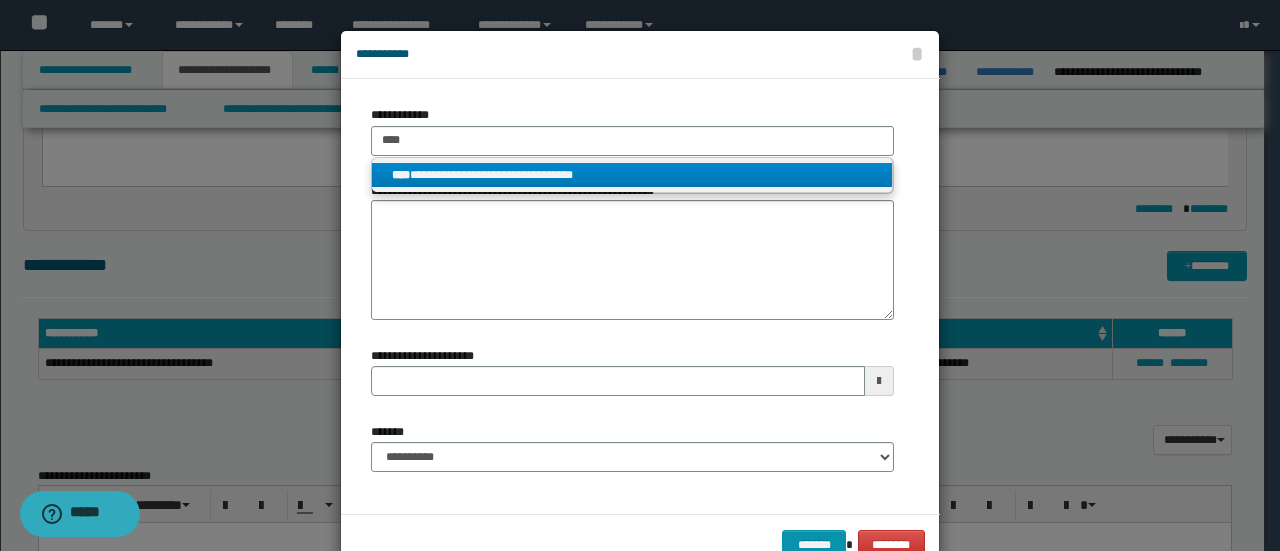 click on "**********" at bounding box center [632, 175] 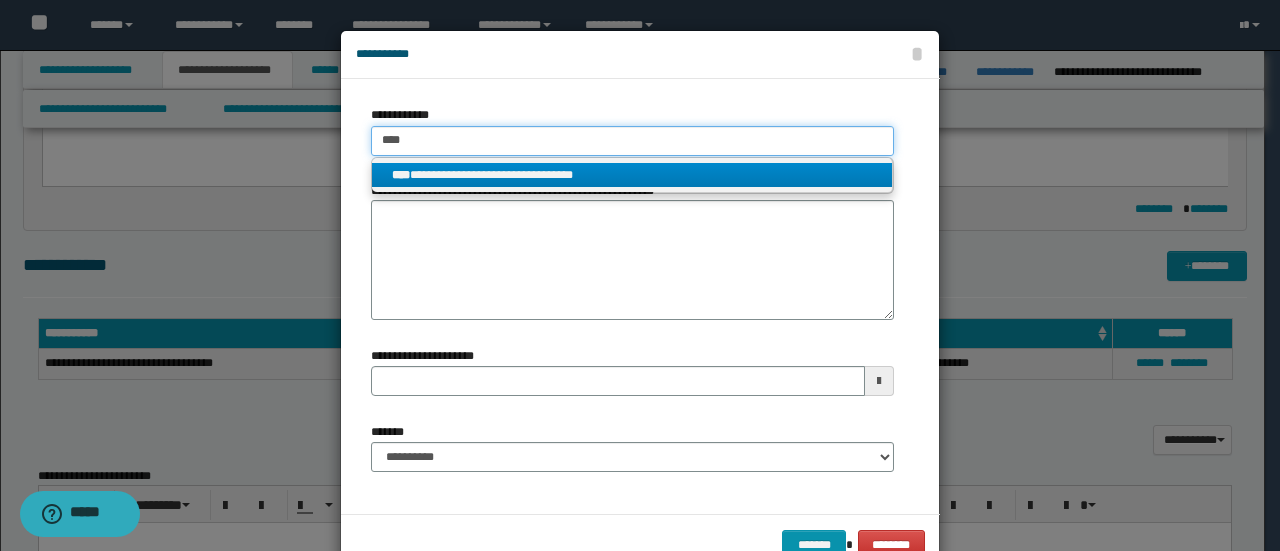type 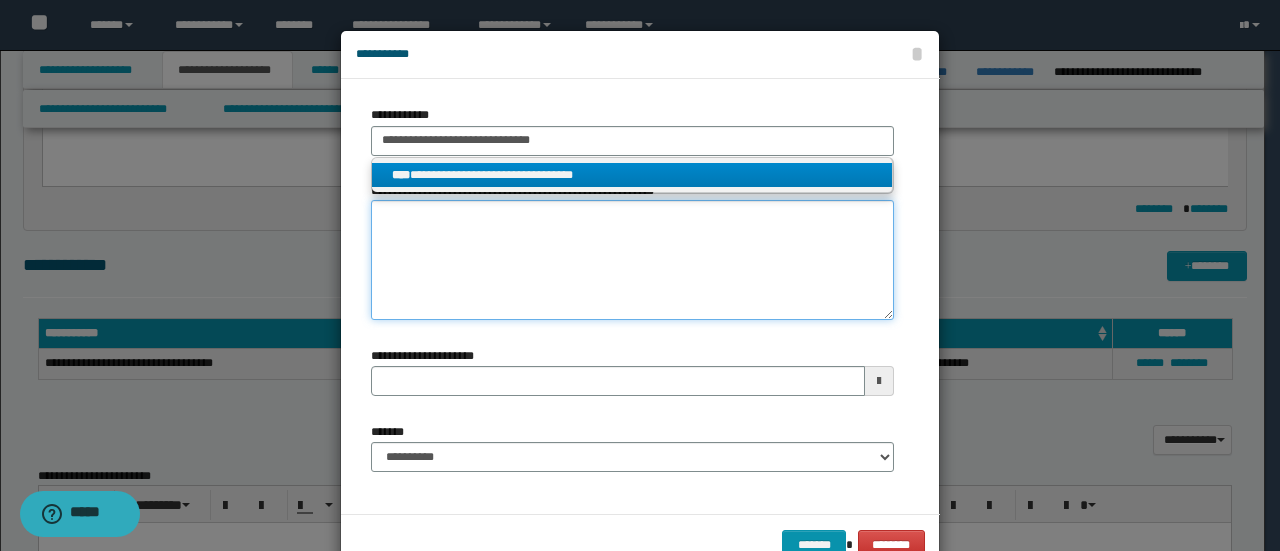 click on "**********" at bounding box center [632, 260] 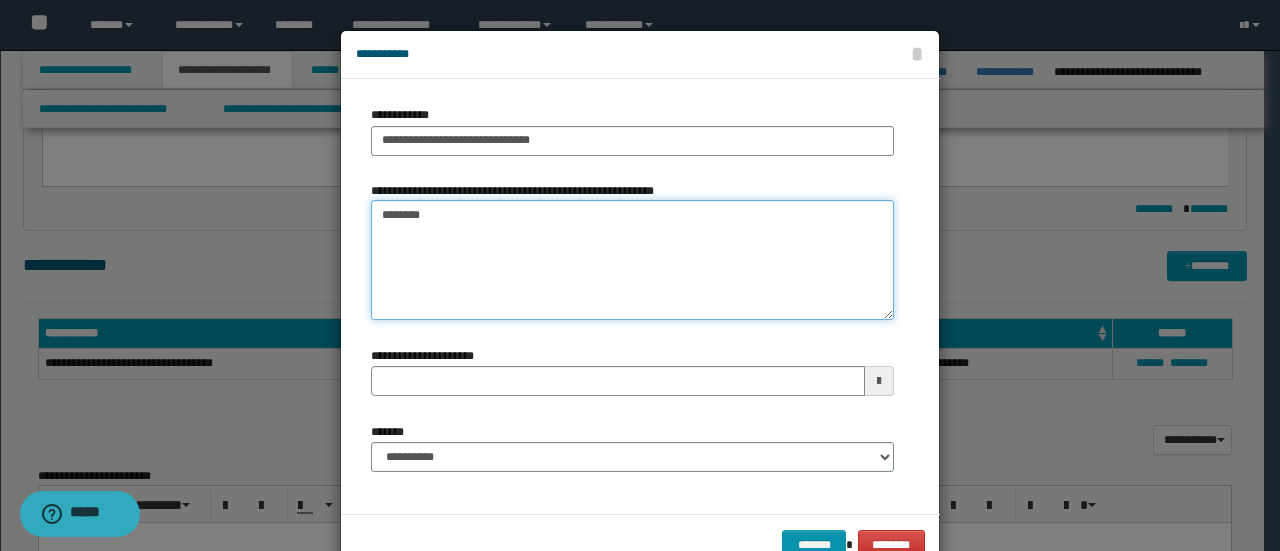 type on "*********" 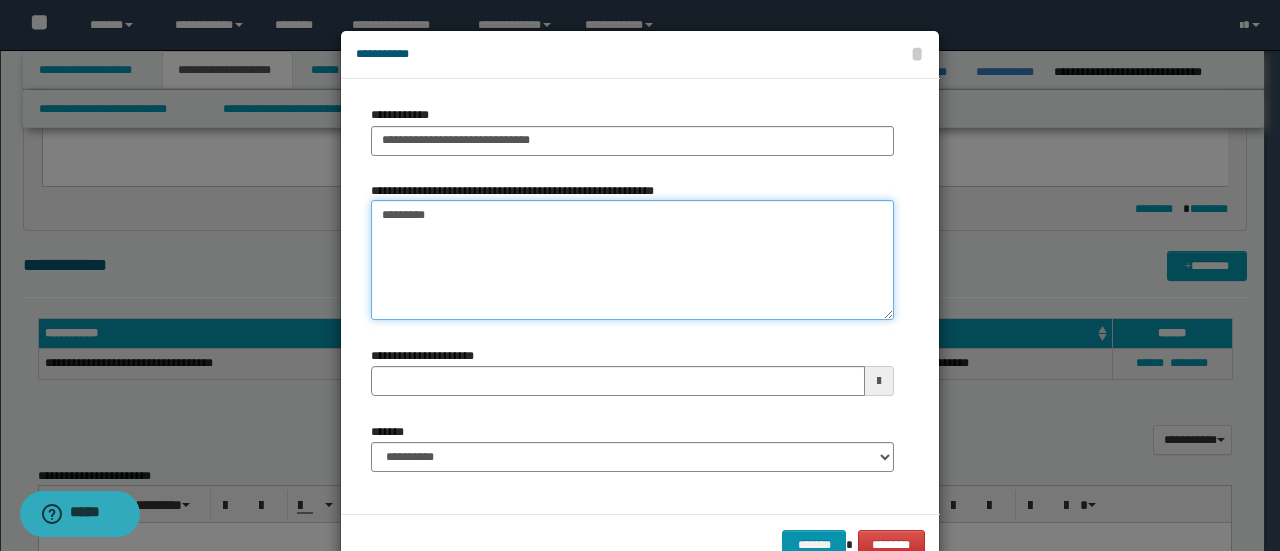 type 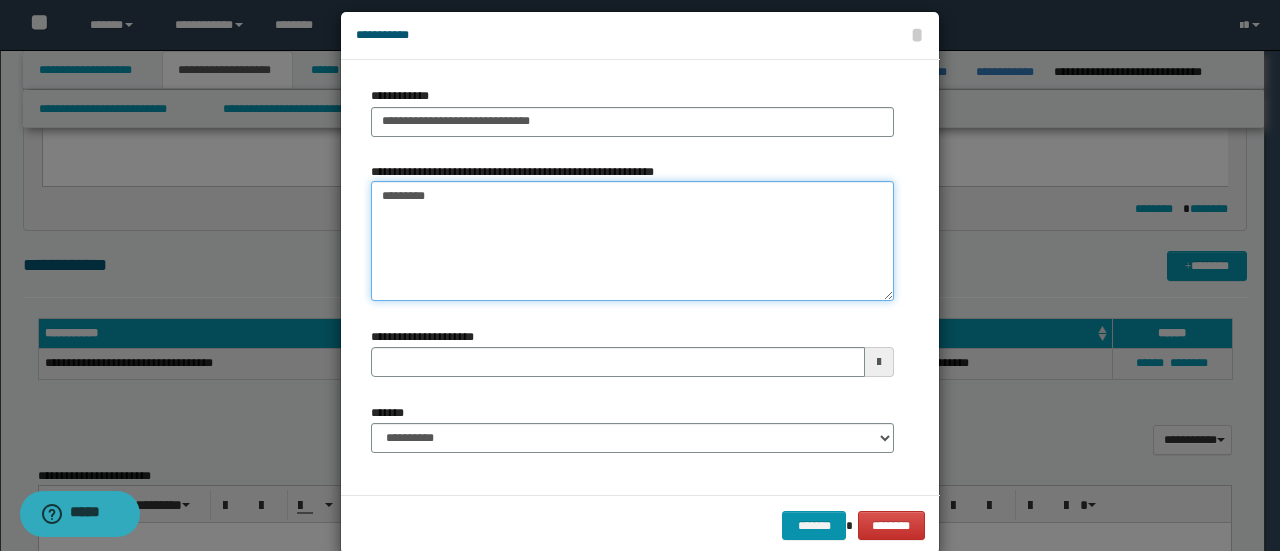 scroll, scrollTop: 52, scrollLeft: 0, axis: vertical 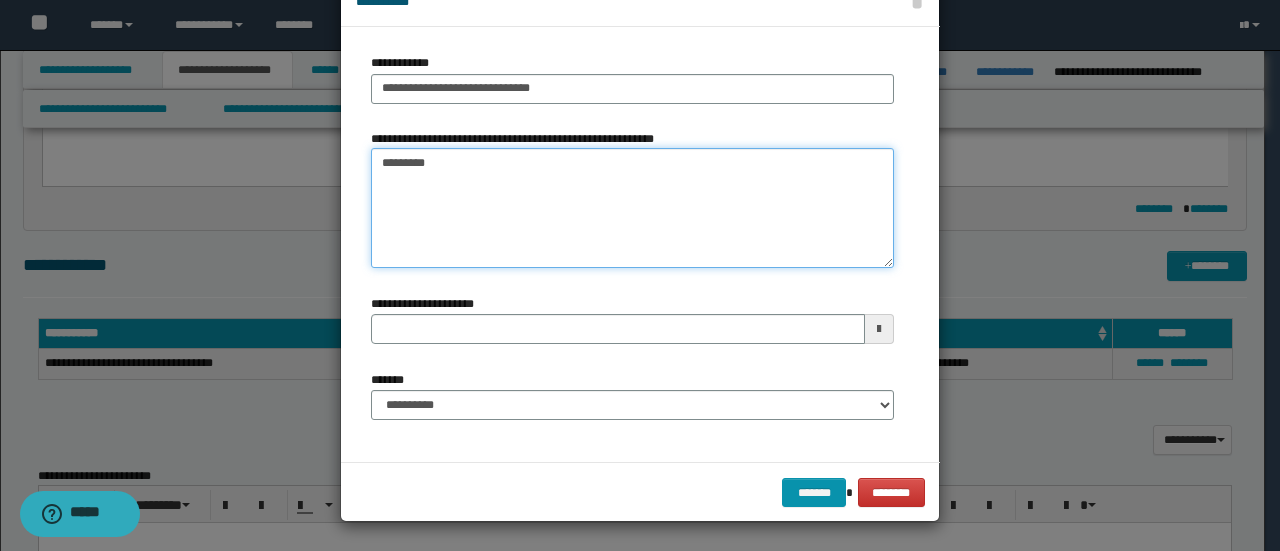 type on "*********" 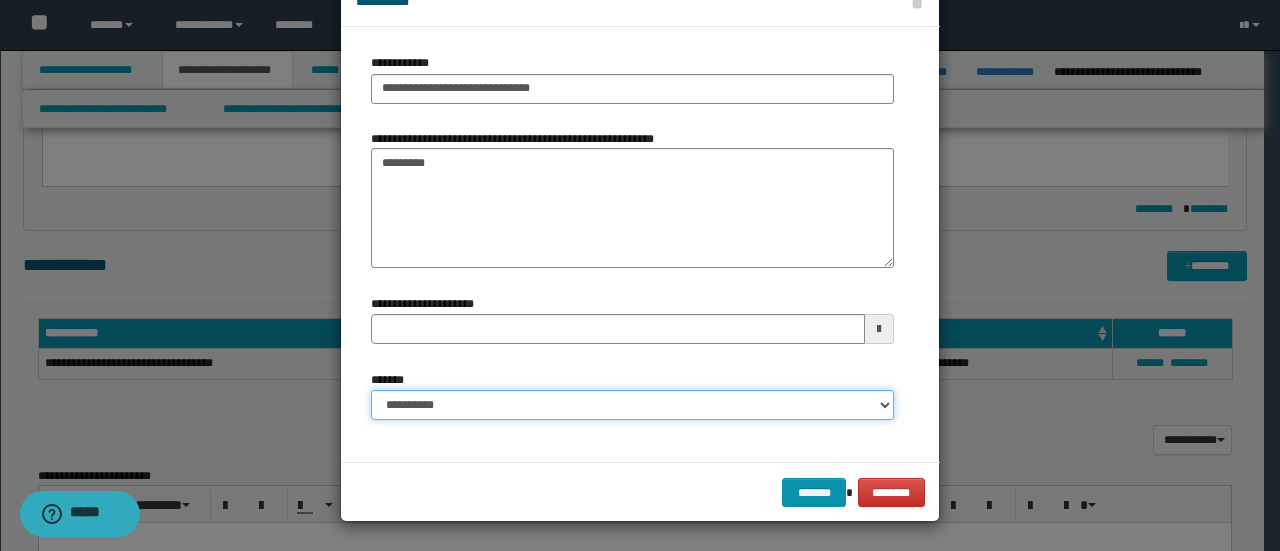 click on "**********" at bounding box center [632, 405] 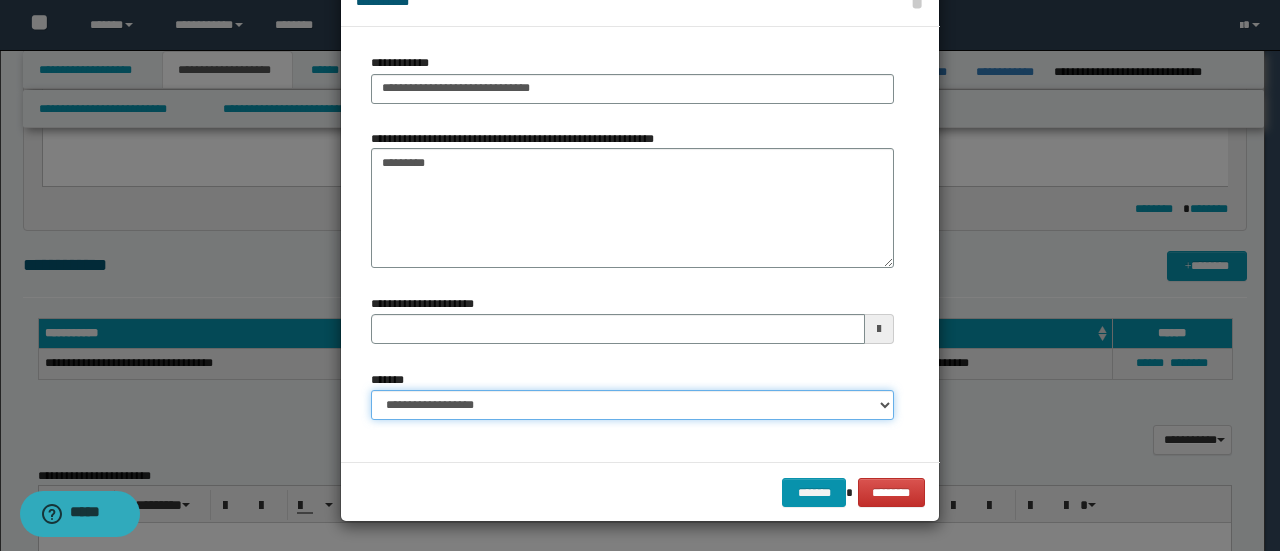 type 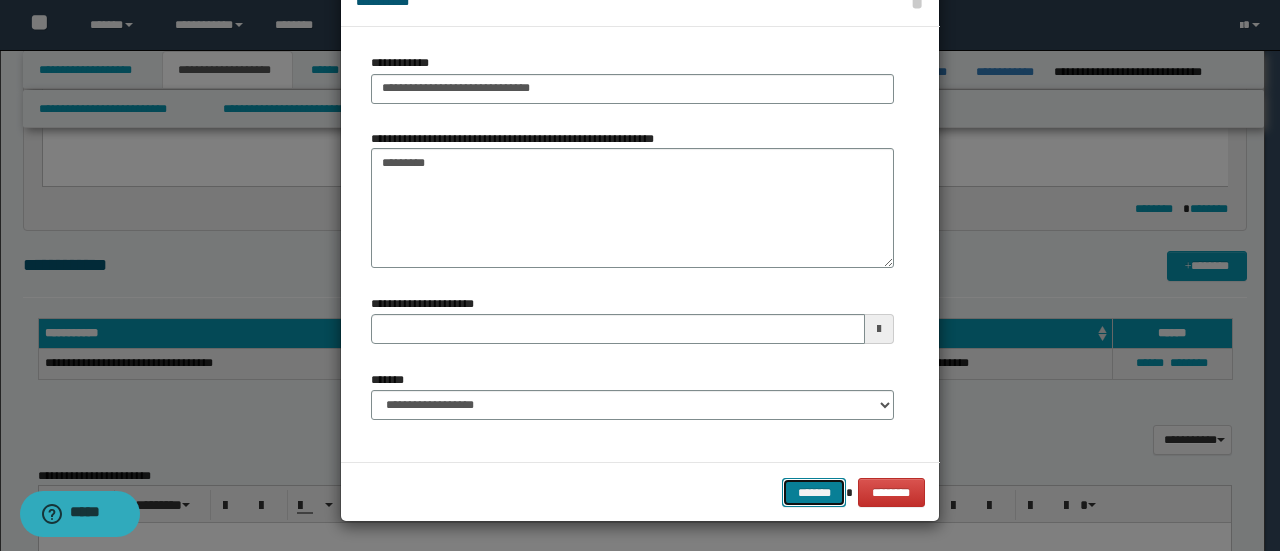 click on "*******" at bounding box center [814, 492] 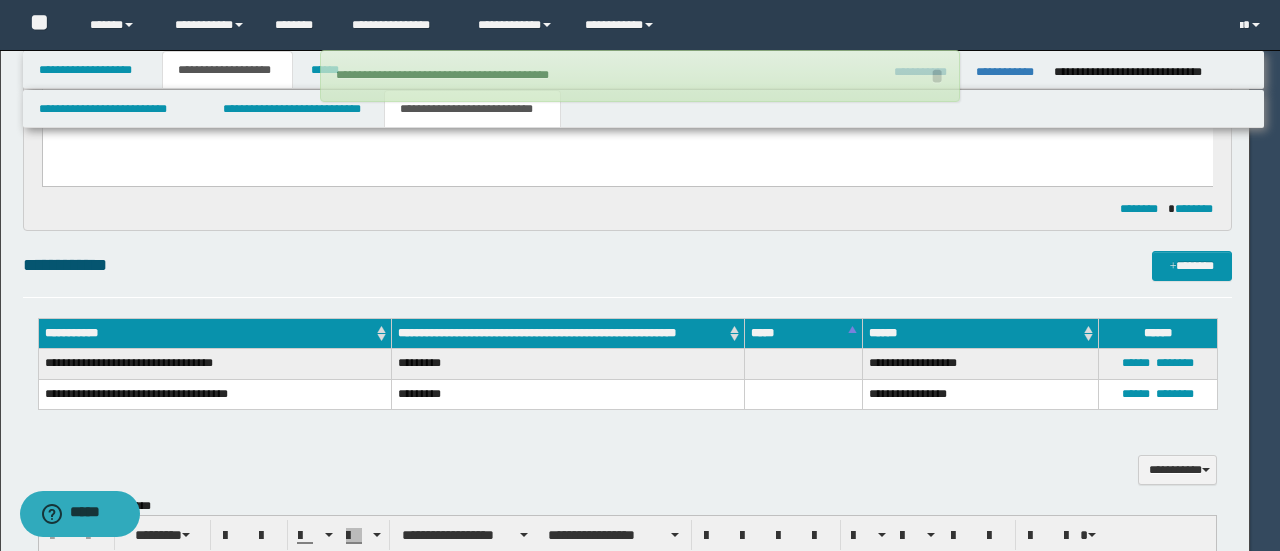 type 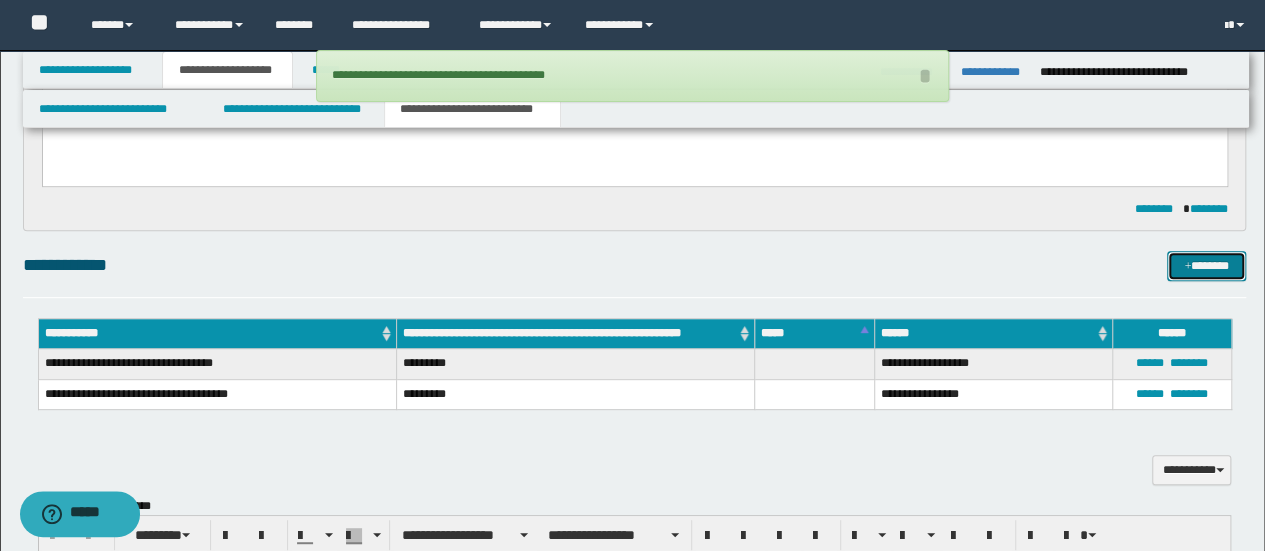 click on "*******" at bounding box center [1206, 265] 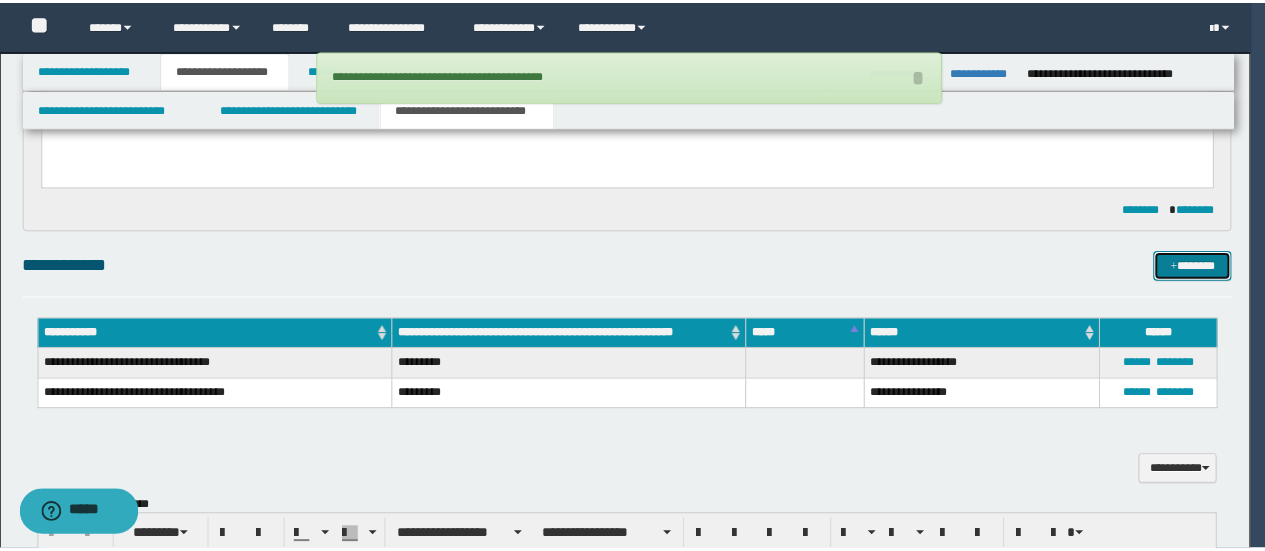 scroll, scrollTop: 0, scrollLeft: 0, axis: both 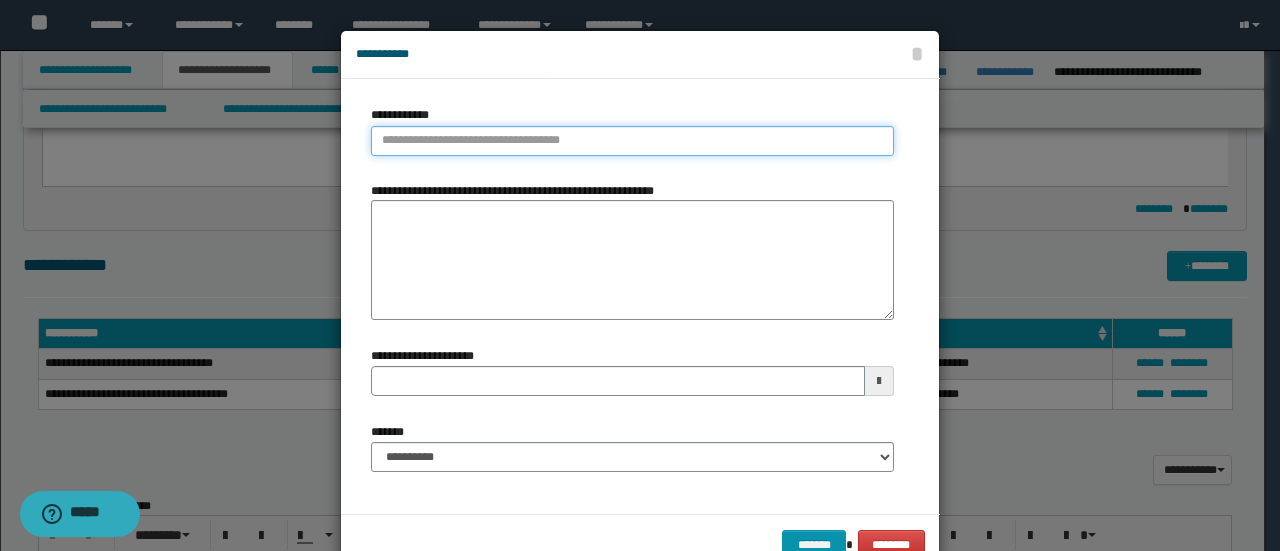 type on "**********" 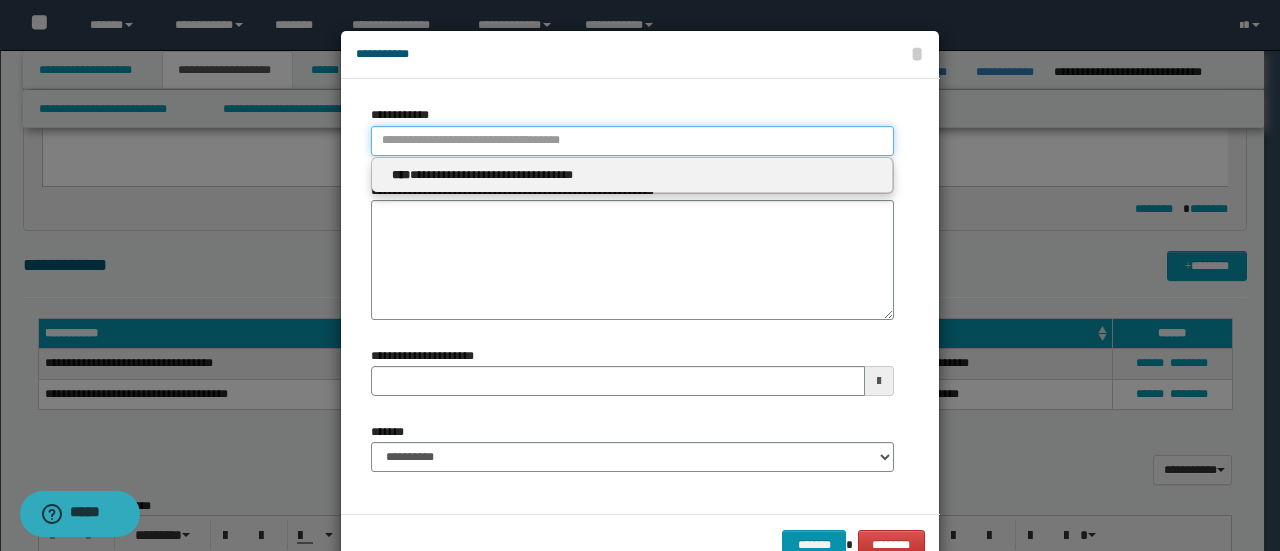 click on "**********" at bounding box center [632, 141] 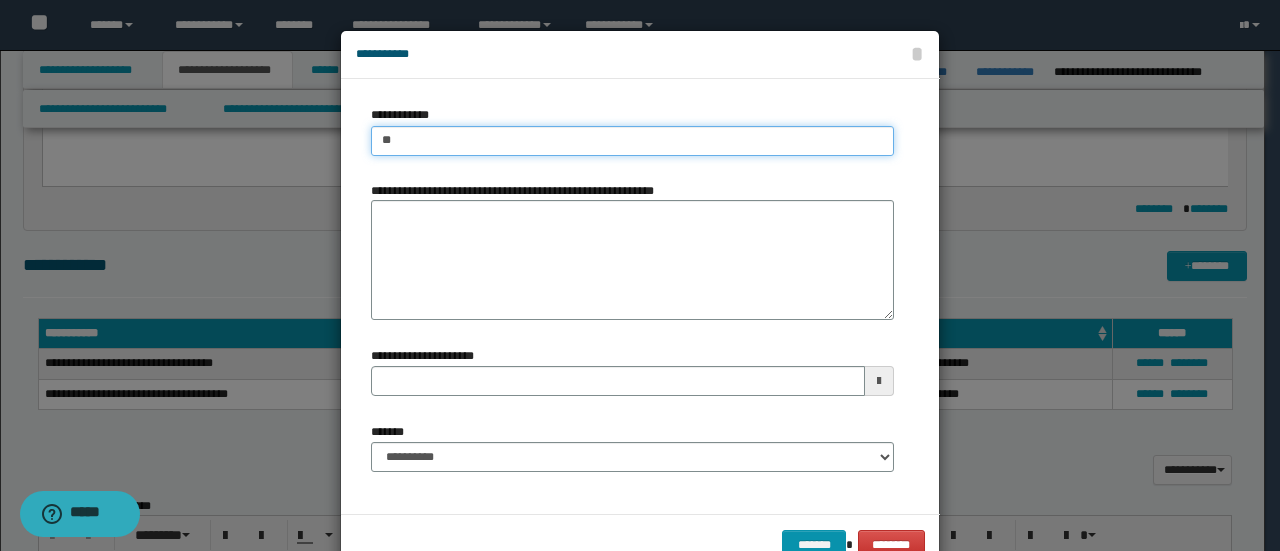 type on "***" 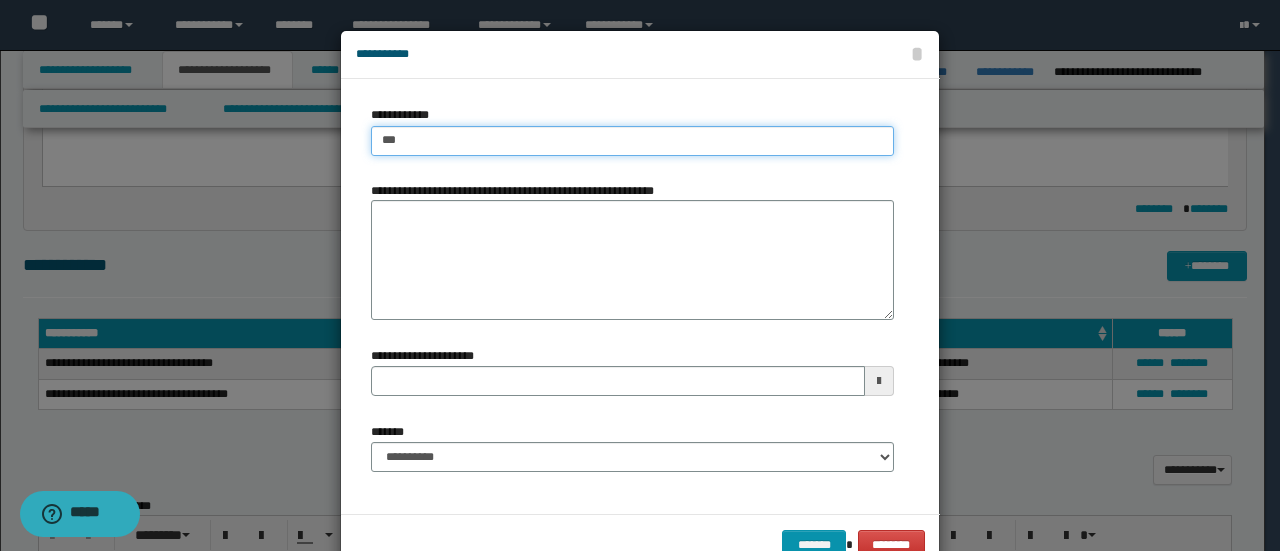 type on "***" 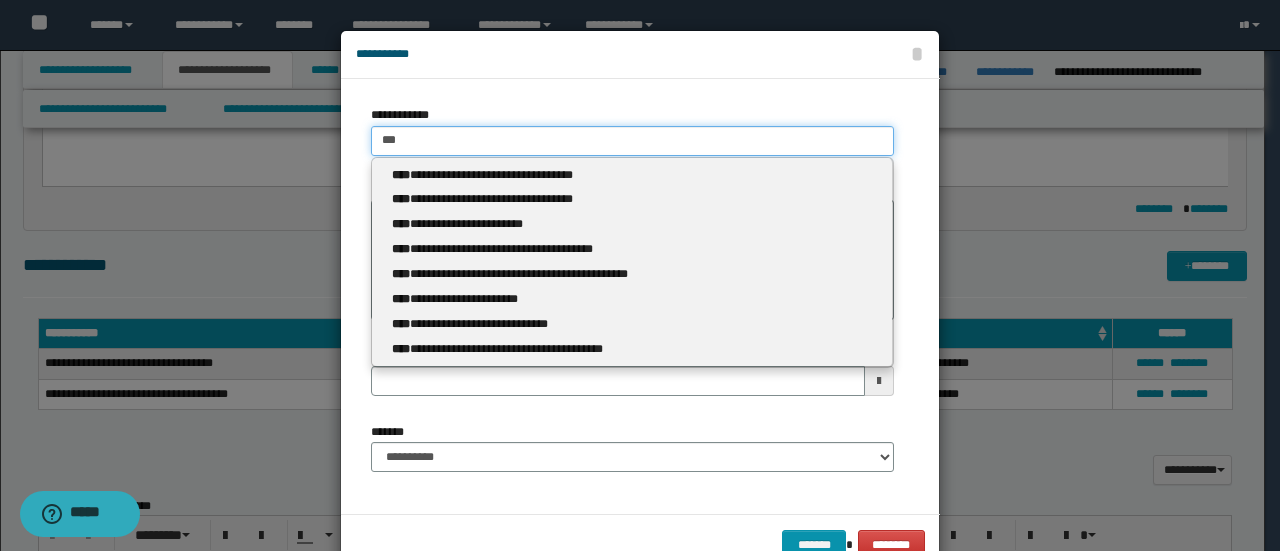 type 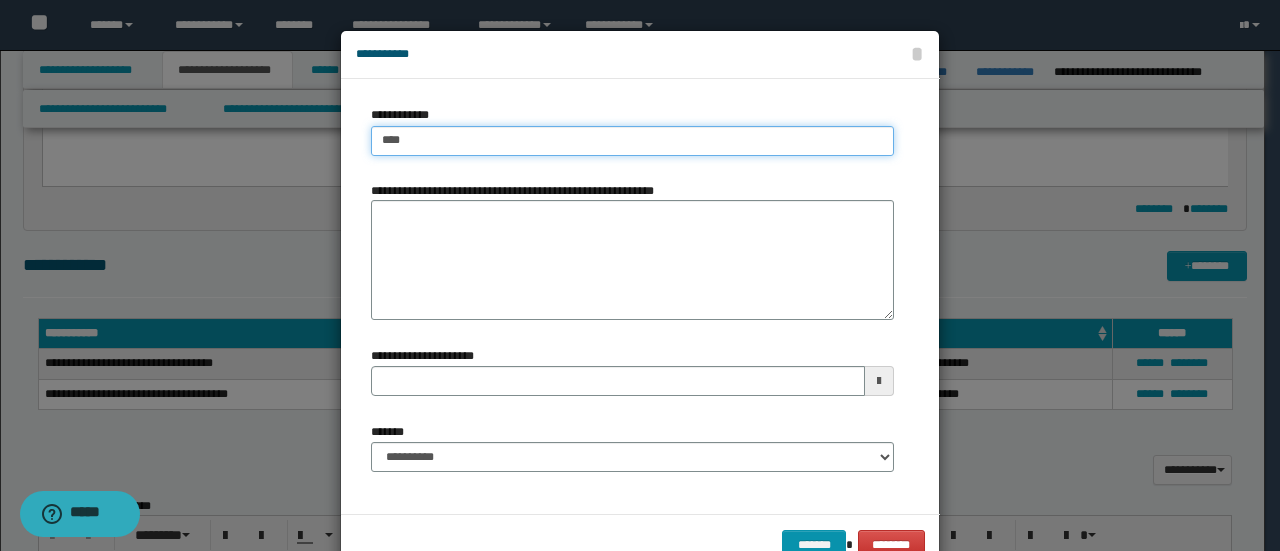 type on "****" 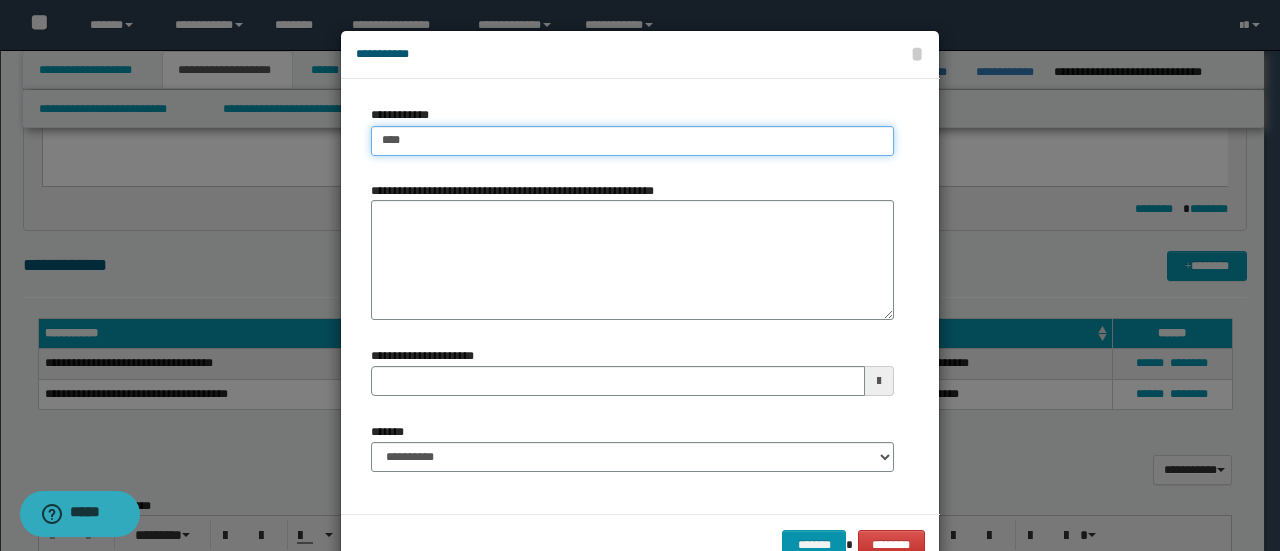 type on "****" 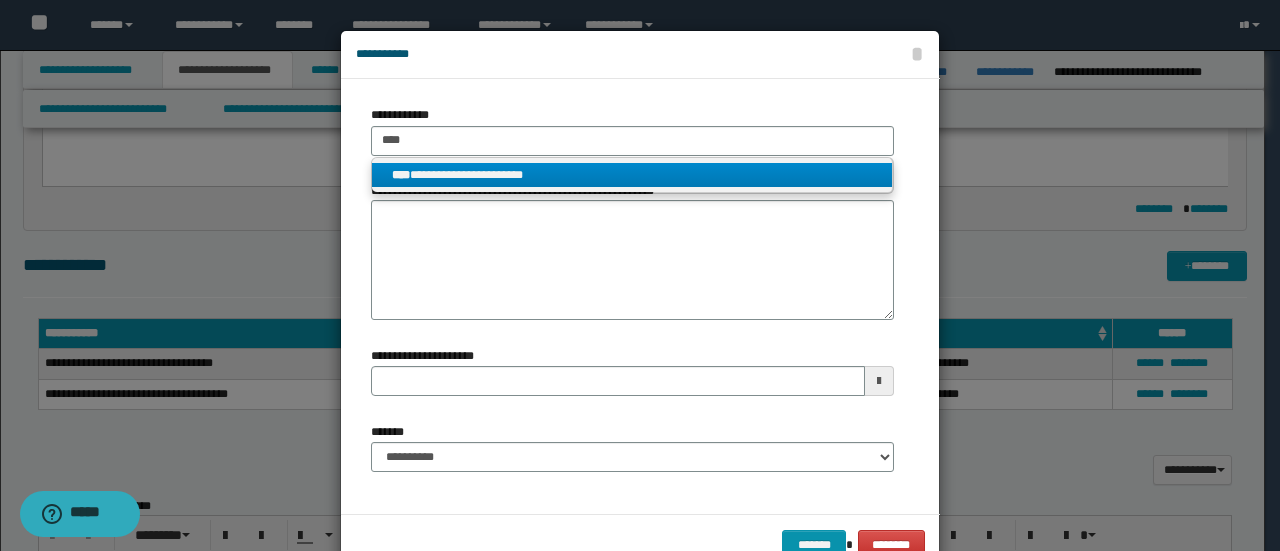 click on "**********" at bounding box center (632, 175) 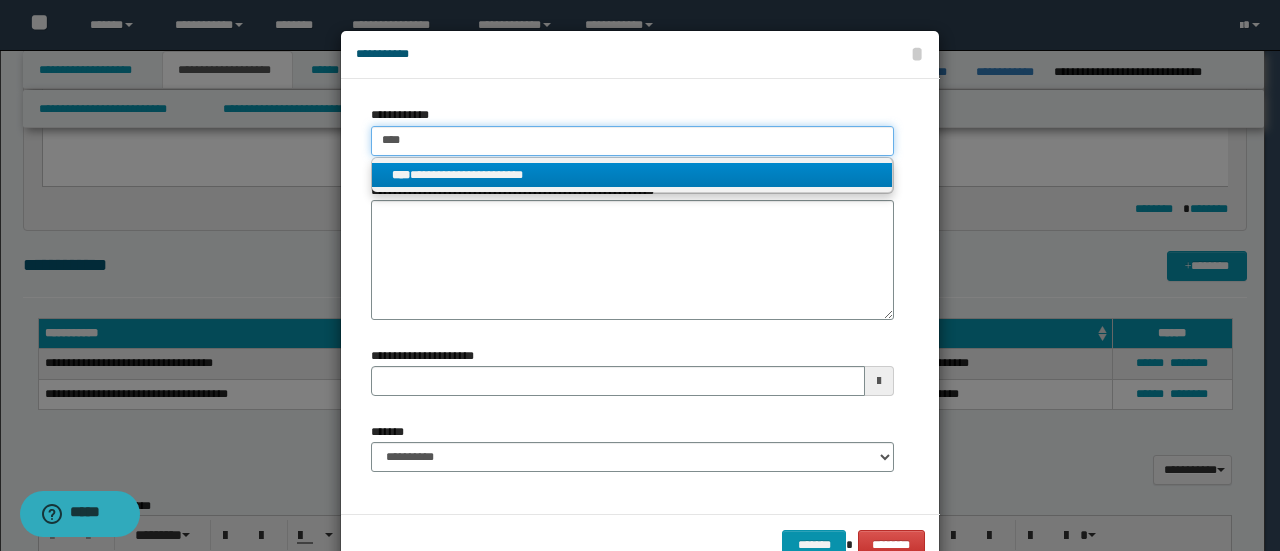 type 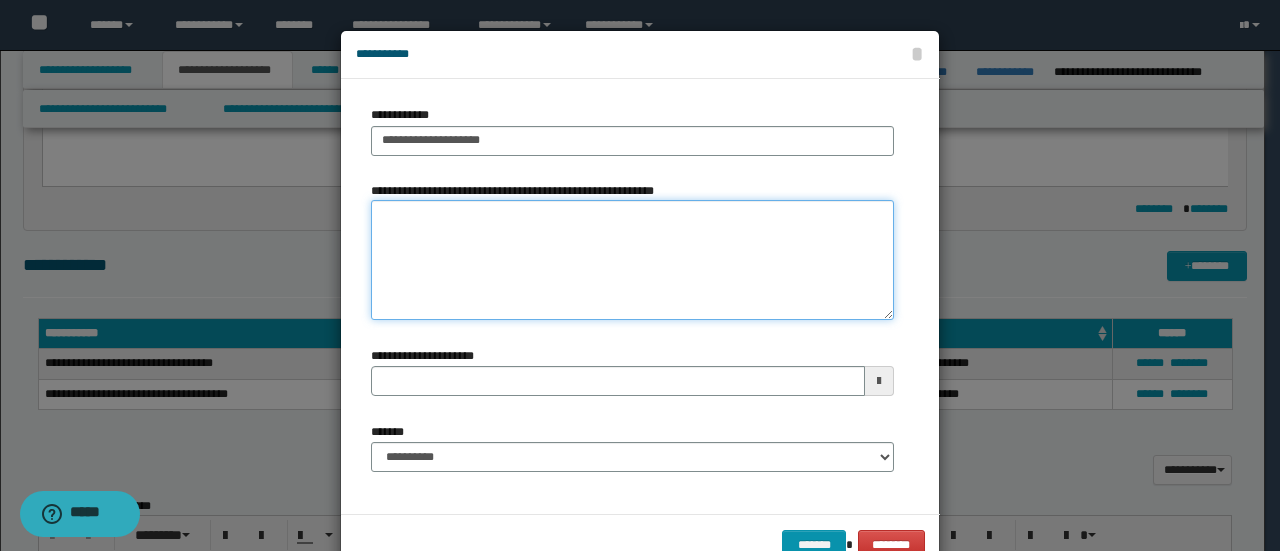 click on "**********" at bounding box center [632, 260] 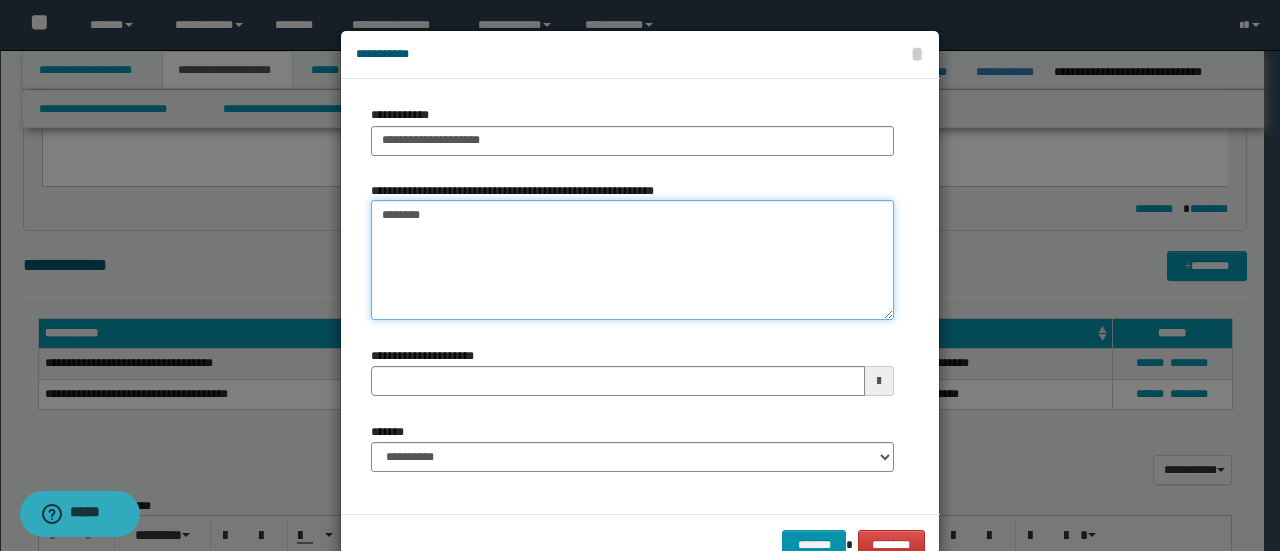 type on "*********" 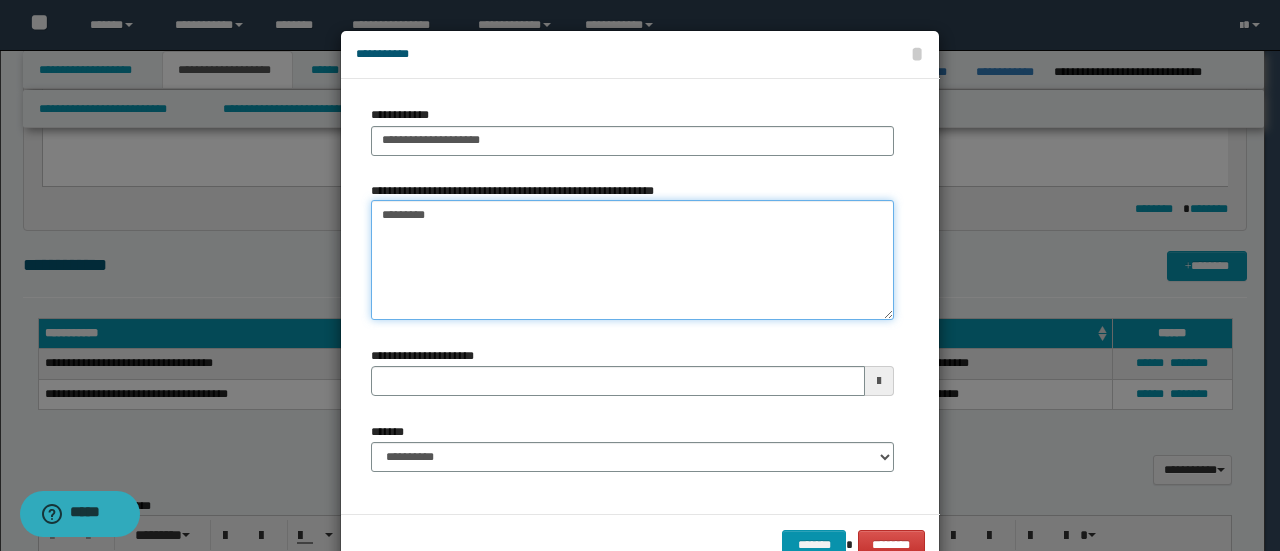type 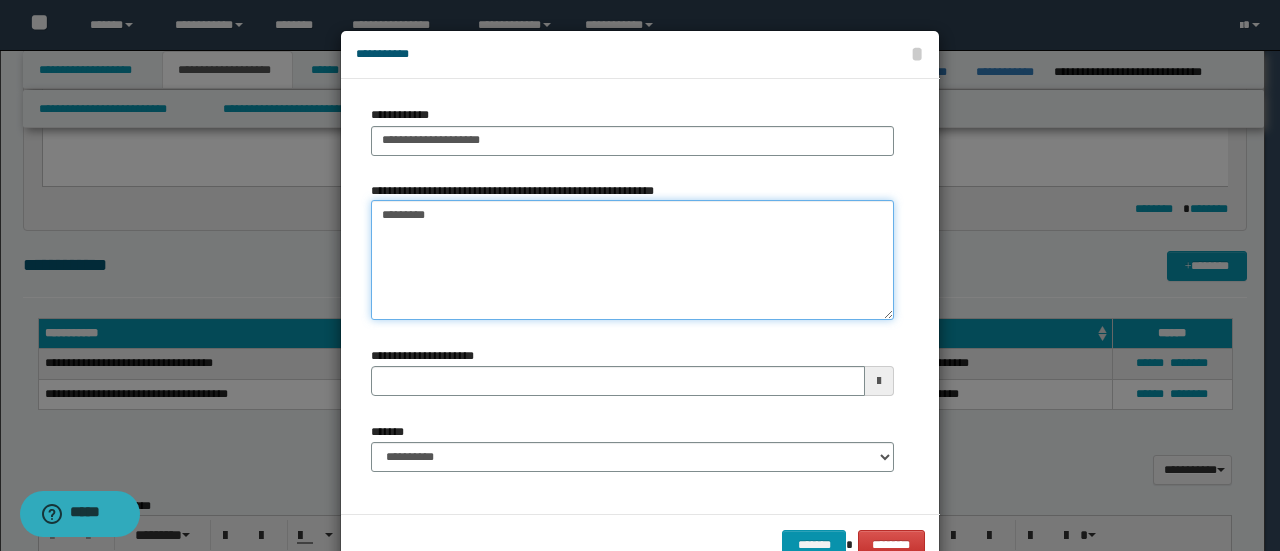 type on "*********" 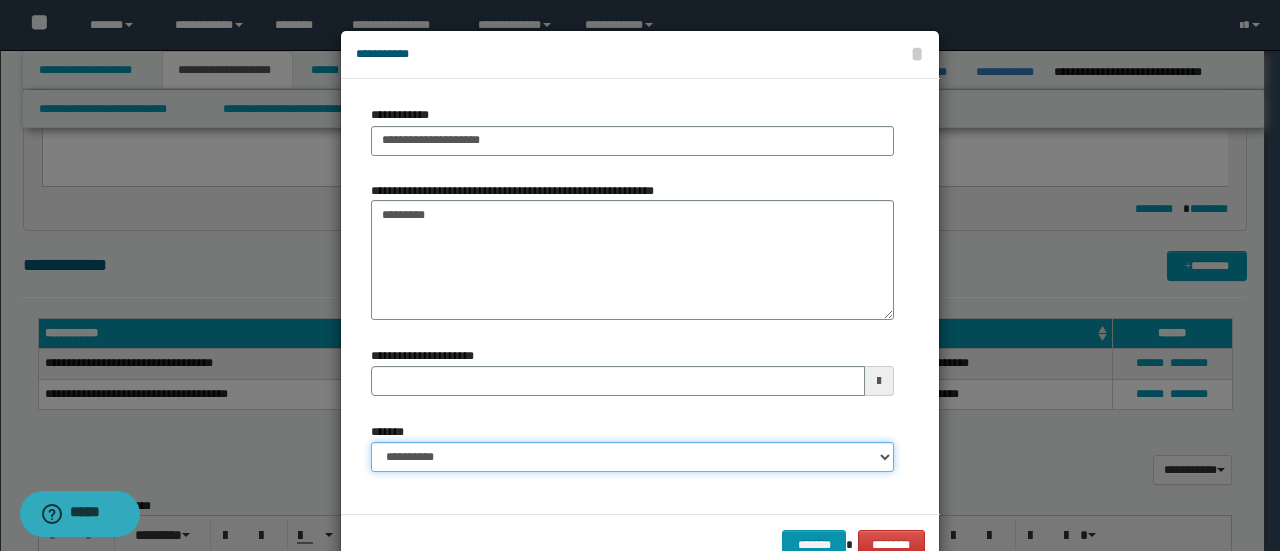 click on "**********" at bounding box center (632, 457) 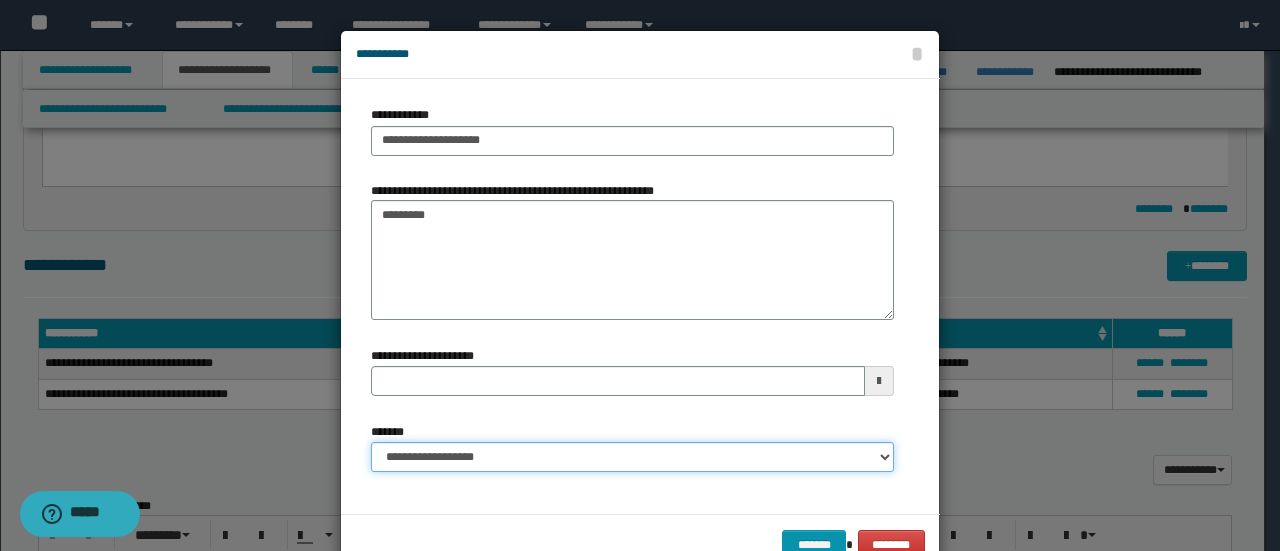 click on "**********" at bounding box center (632, 457) 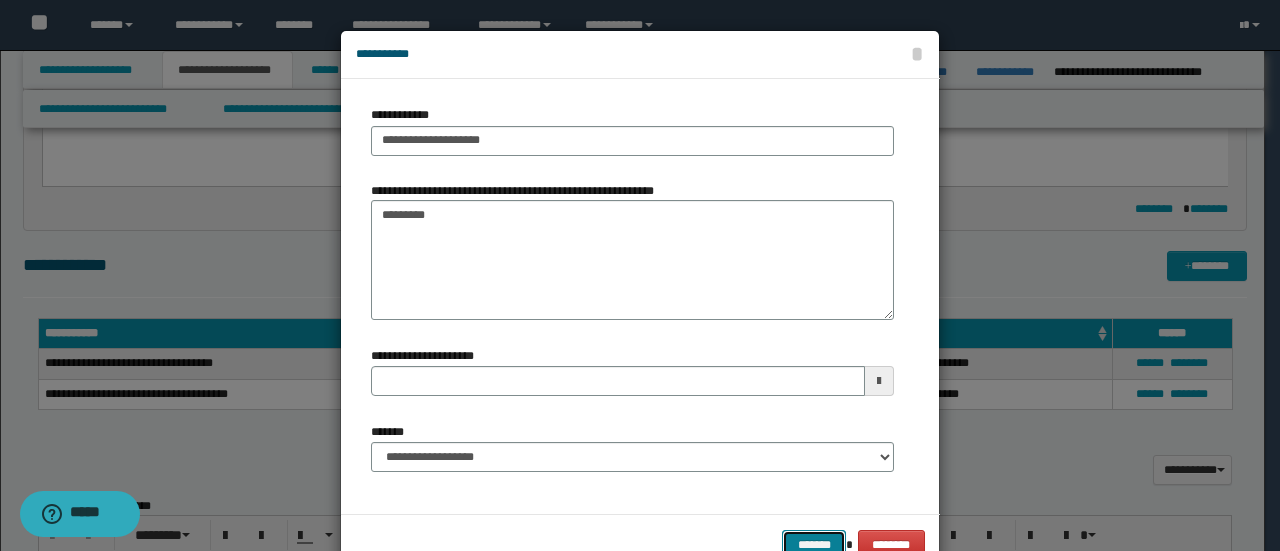 click on "*******" at bounding box center [814, 544] 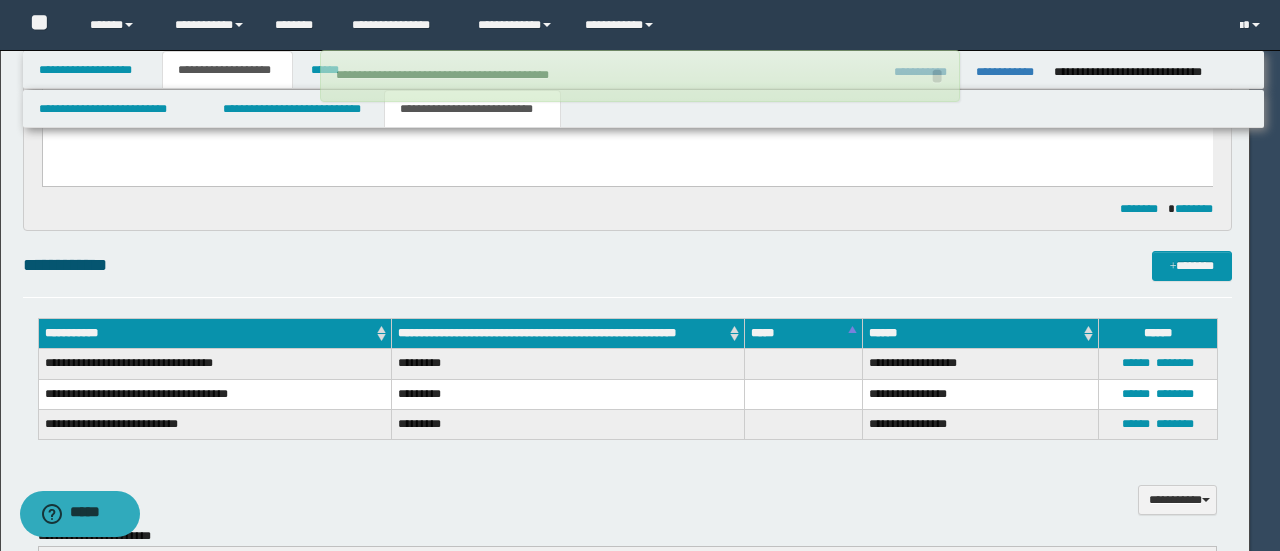 type 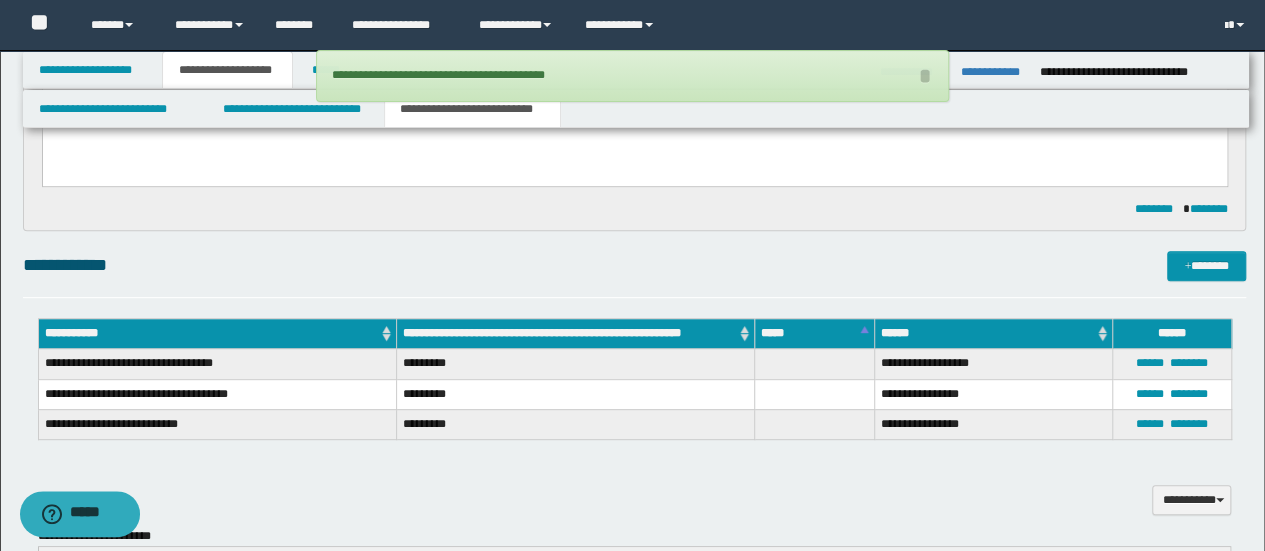 click on "**********" at bounding box center (635, 265) 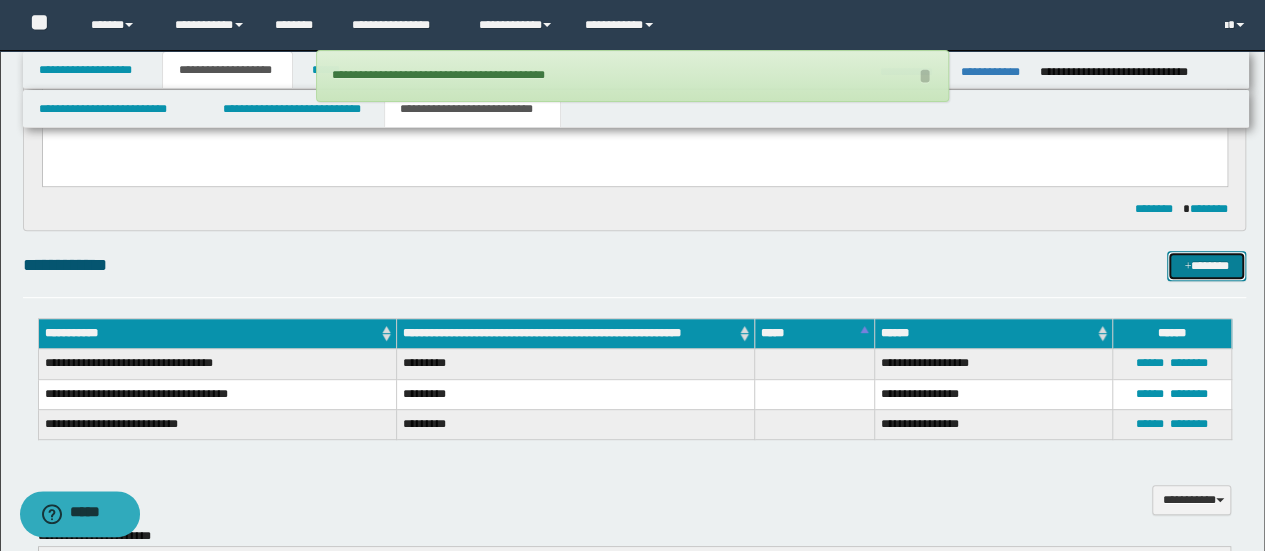 click on "*******" at bounding box center [1206, 265] 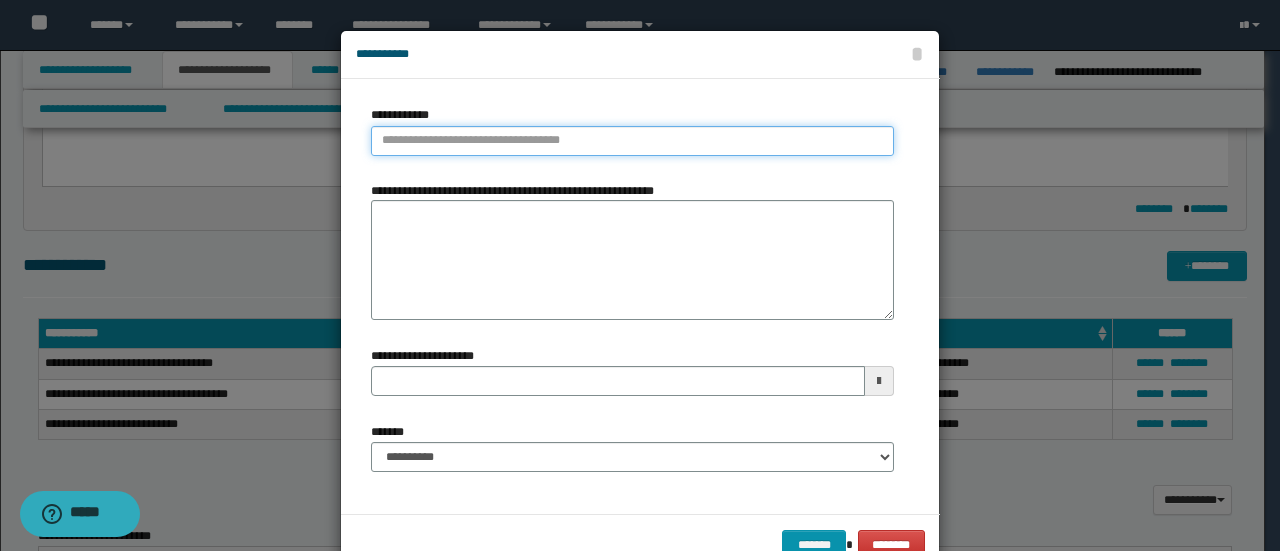type on "**********" 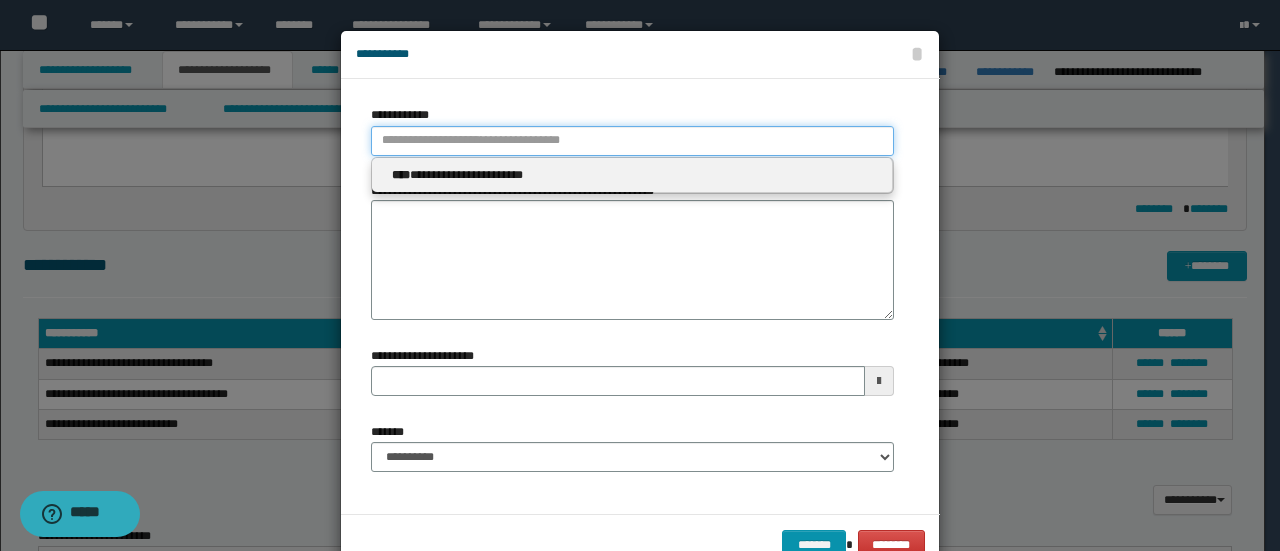 click on "**********" at bounding box center (632, 141) 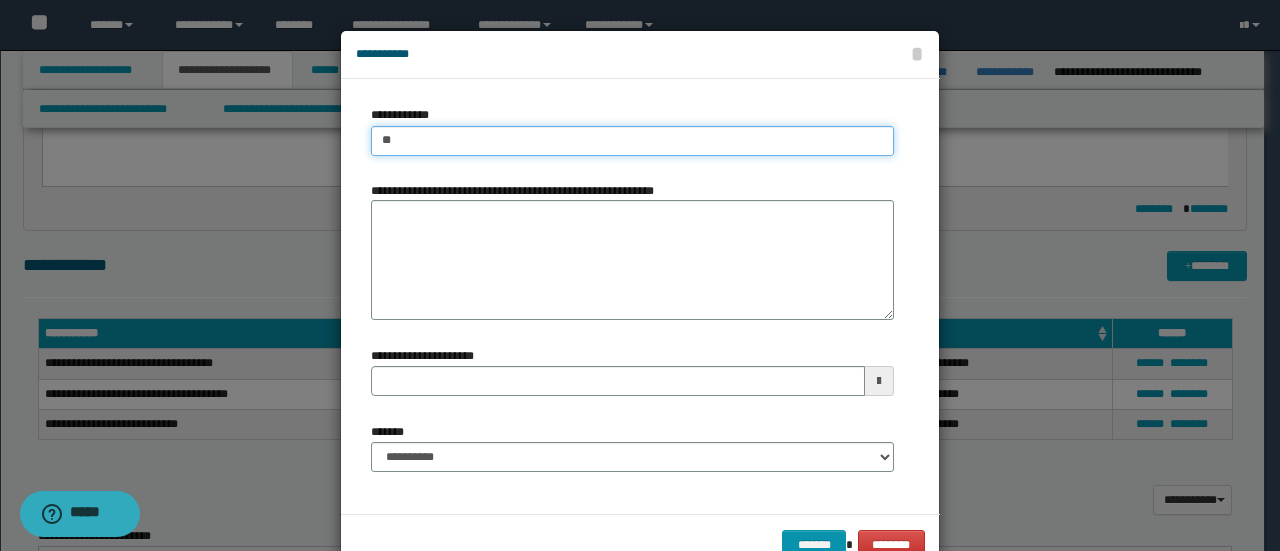 type on "***" 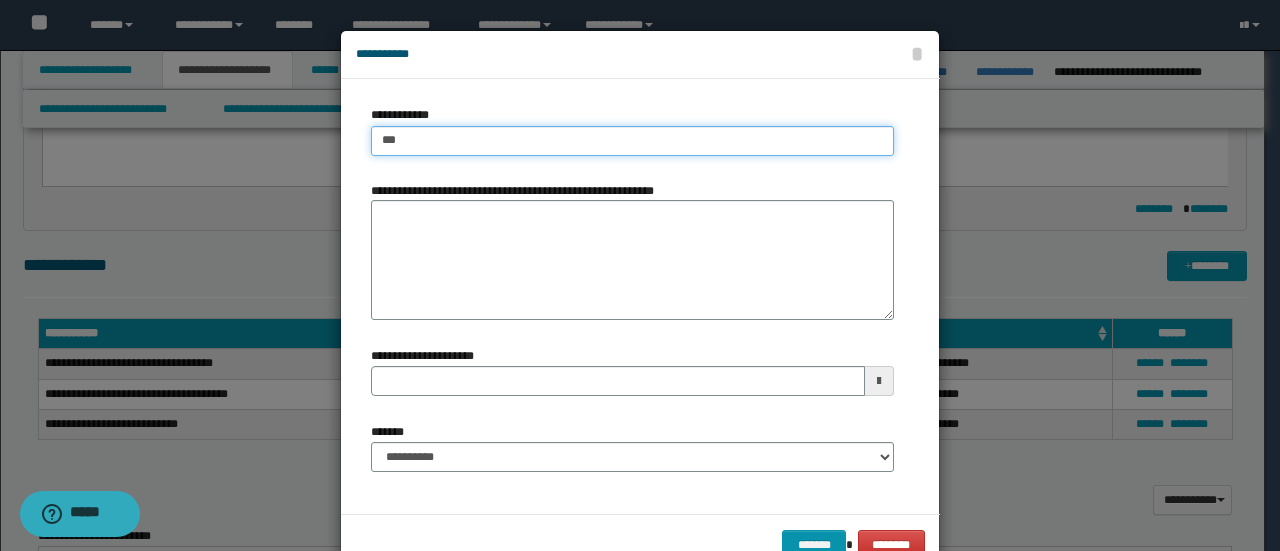 type on "***" 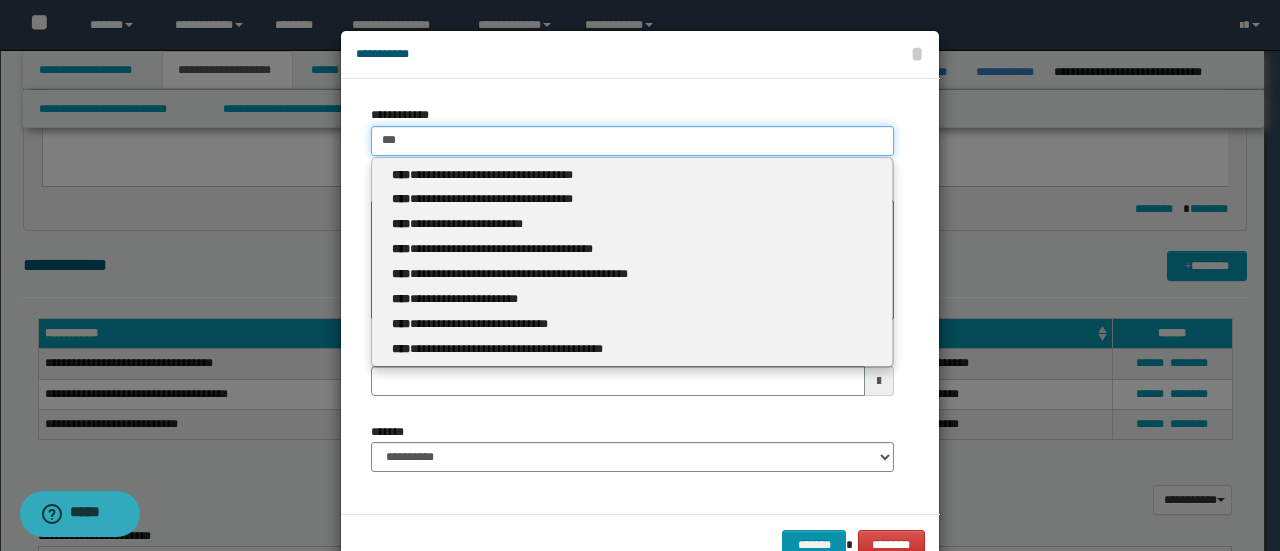 type 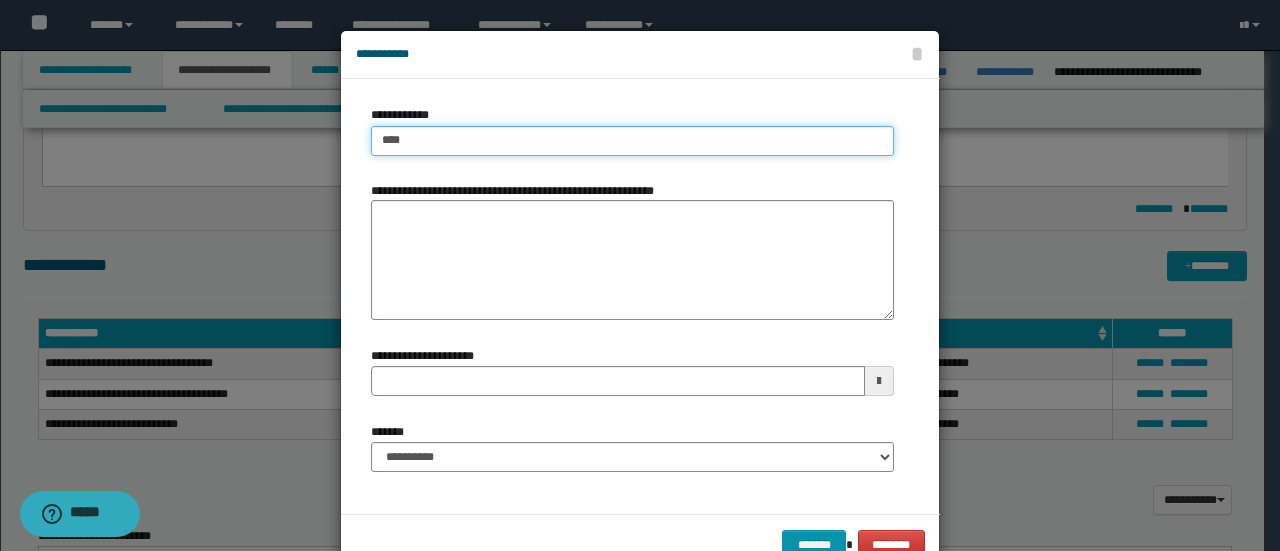 type on "****" 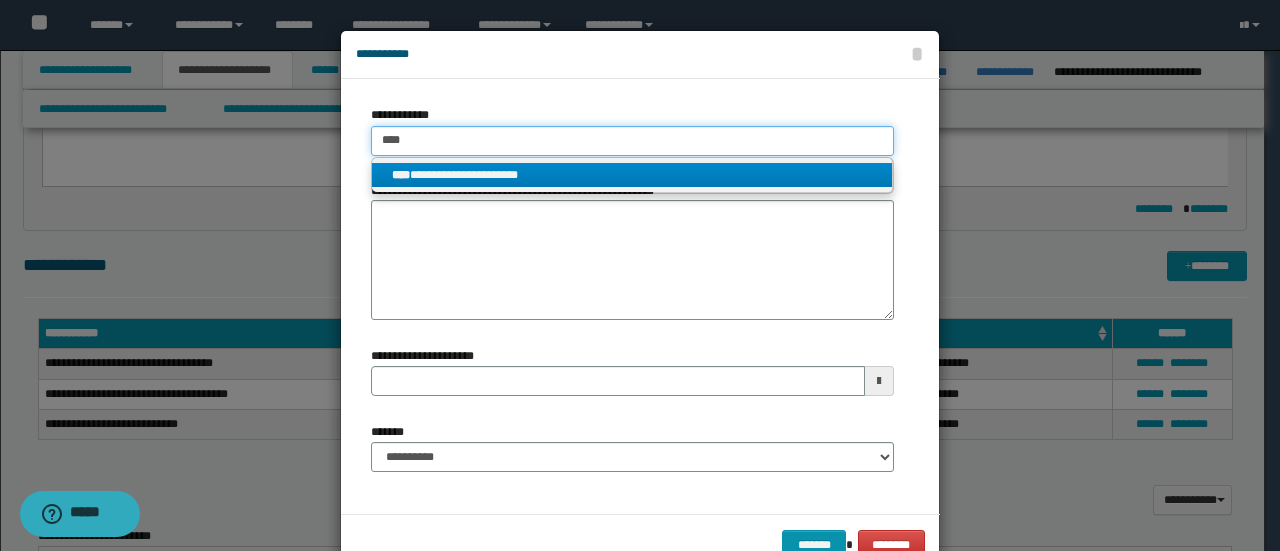 type on "****" 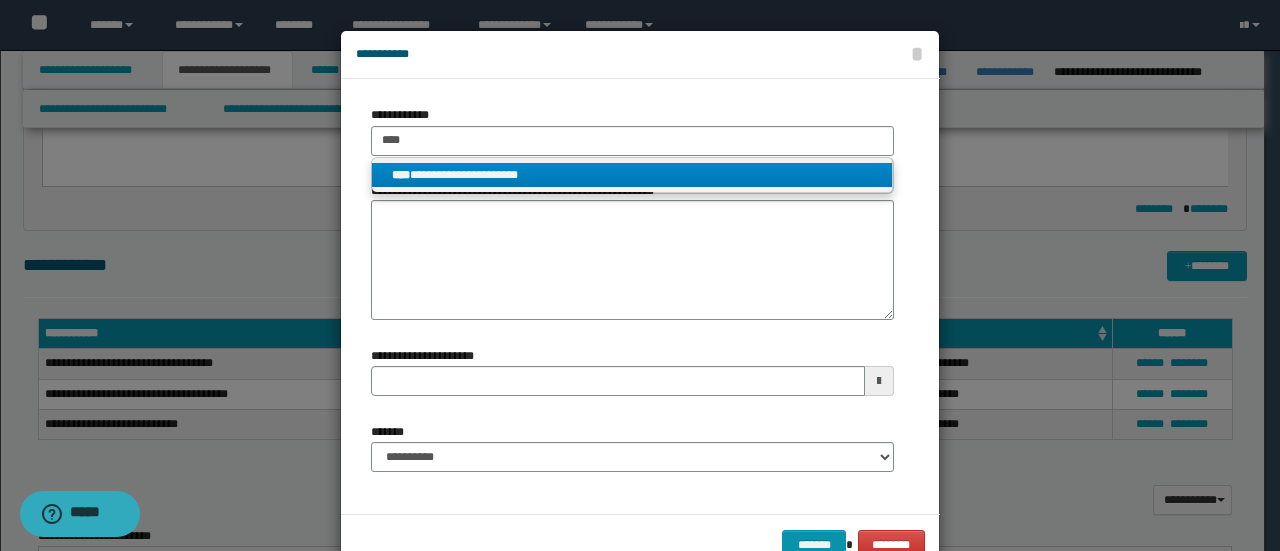 click on "**********" at bounding box center (632, 175) 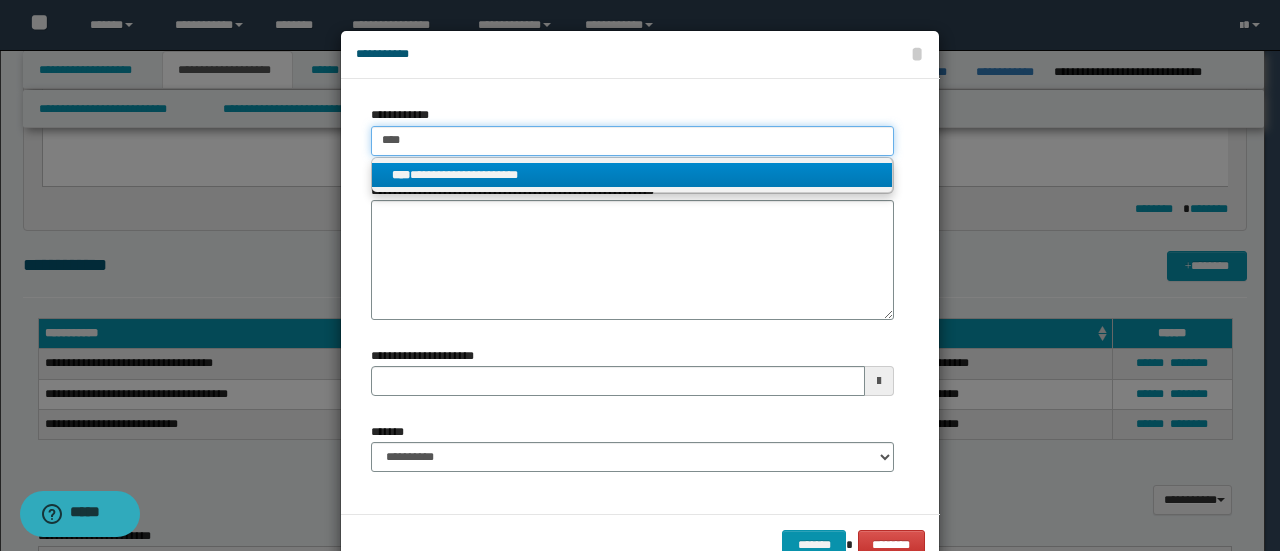 type 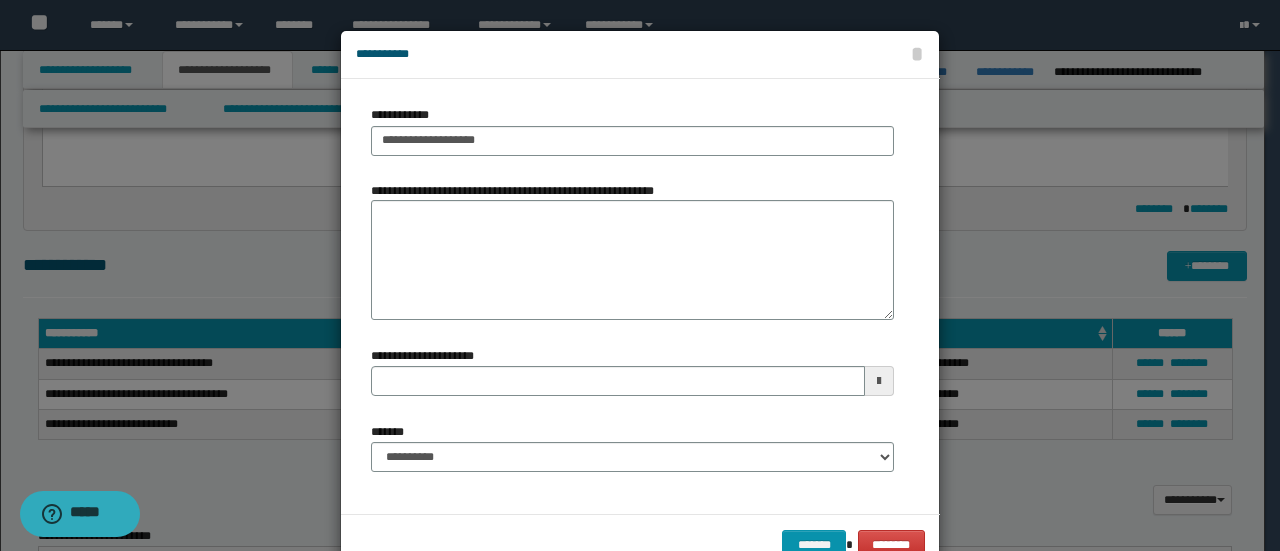 click on "**********" at bounding box center [517, 191] 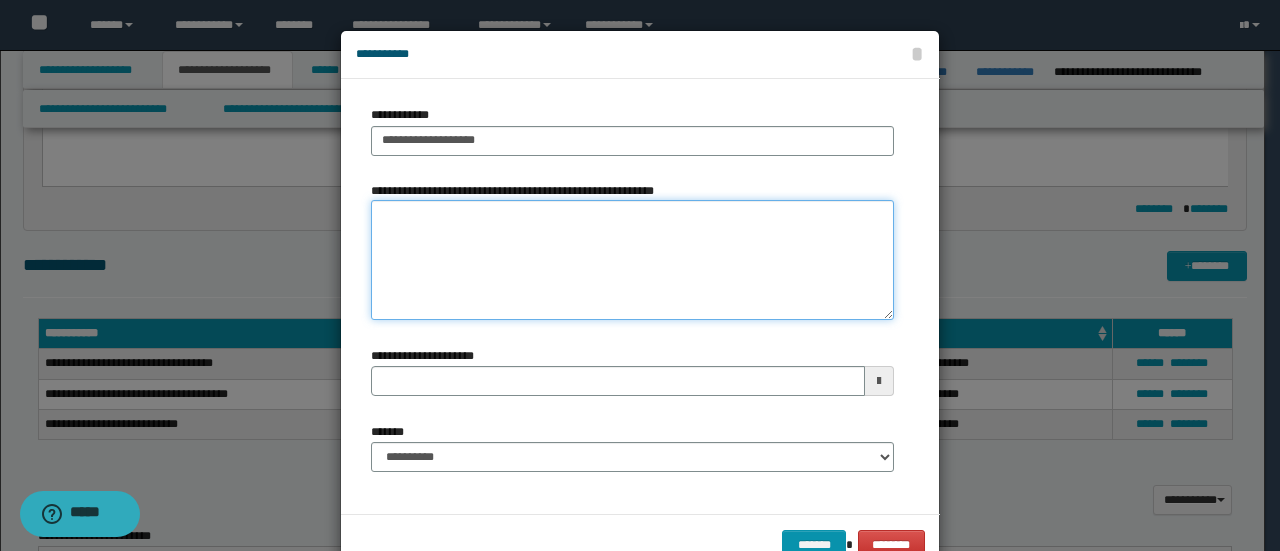 click on "**********" at bounding box center [632, 260] 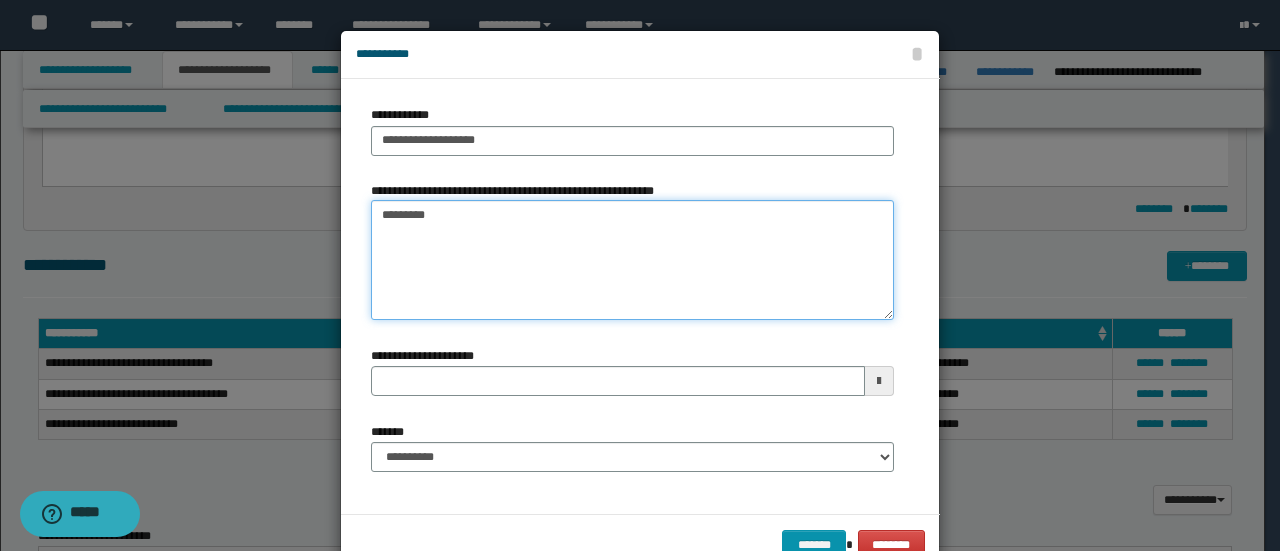 type on "*********" 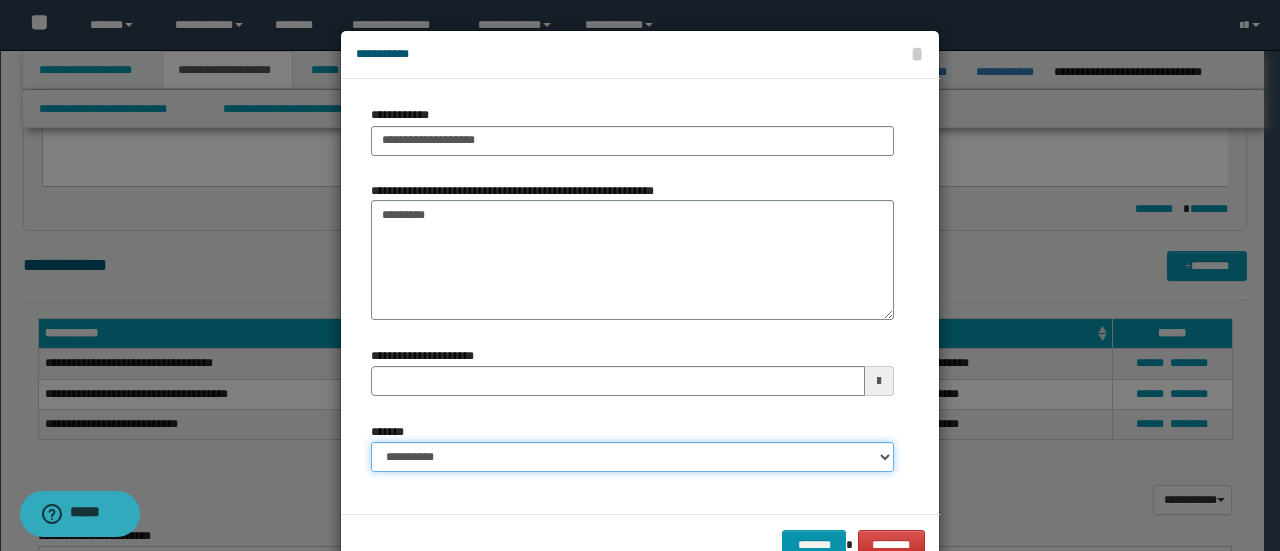 click on "**********" at bounding box center (632, 457) 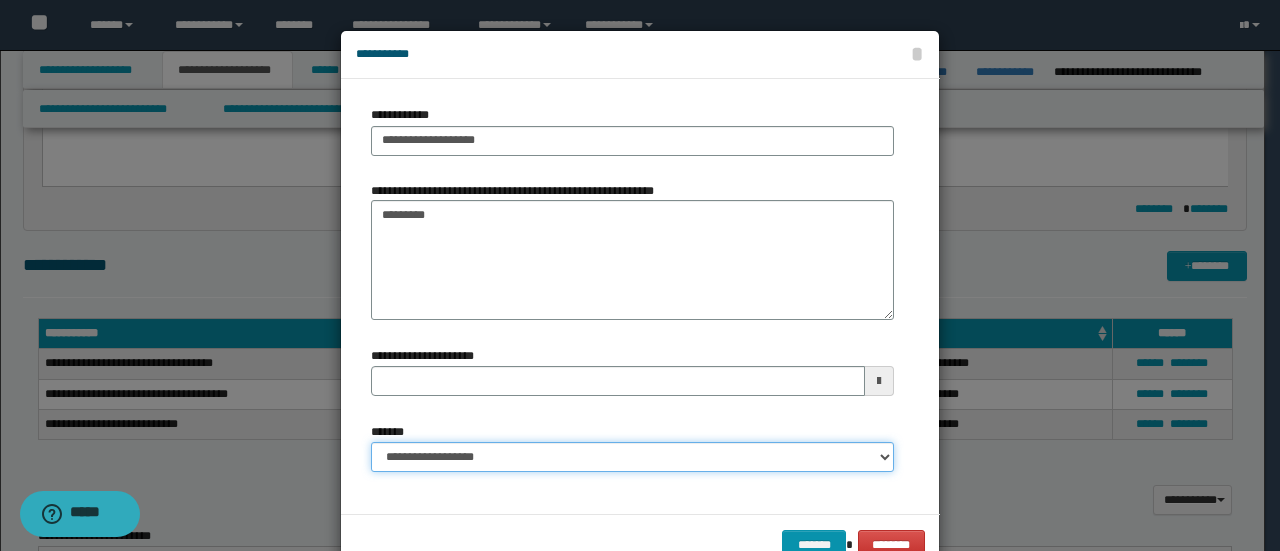 type 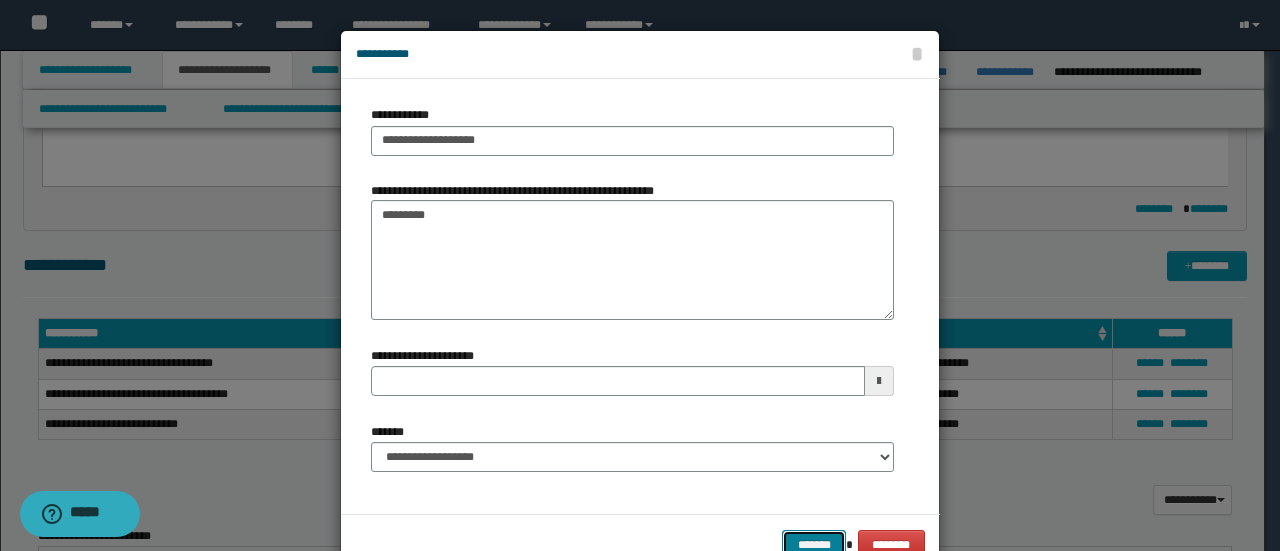 click on "*******" at bounding box center (814, 544) 